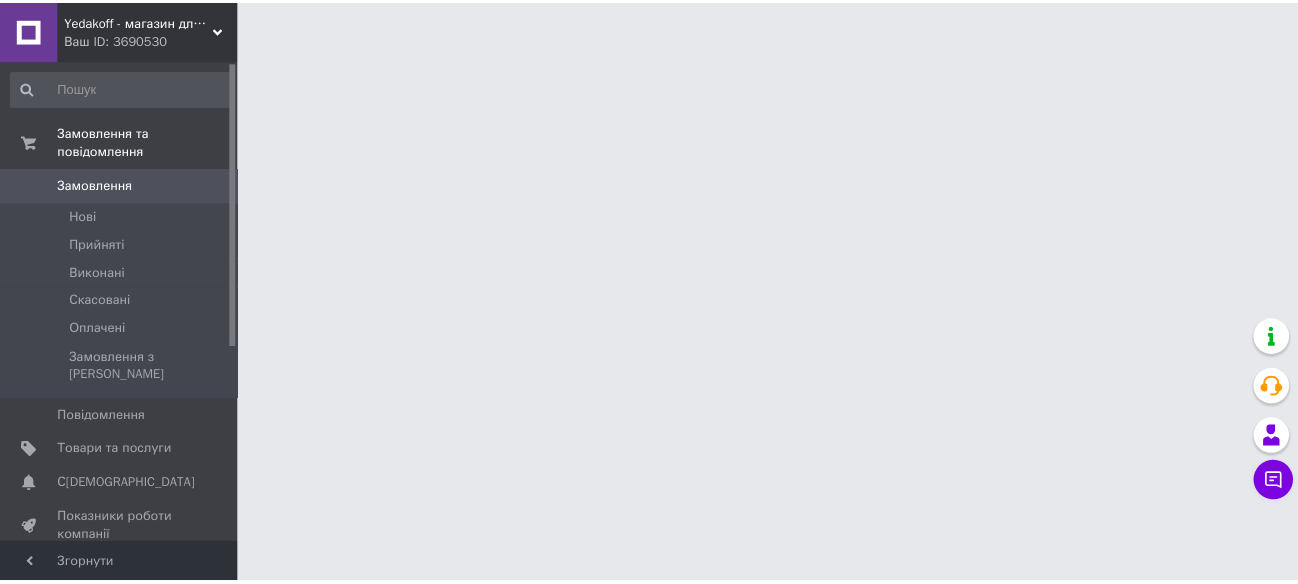 scroll, scrollTop: 0, scrollLeft: 0, axis: both 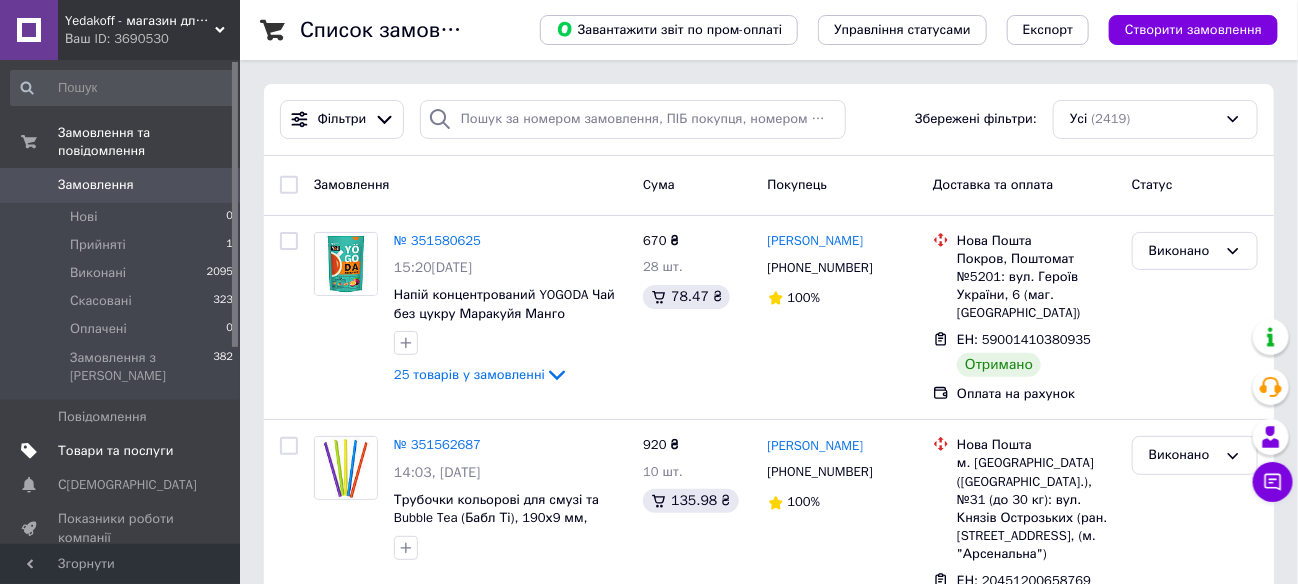 click on "Товари та послуги" at bounding box center (115, 451) 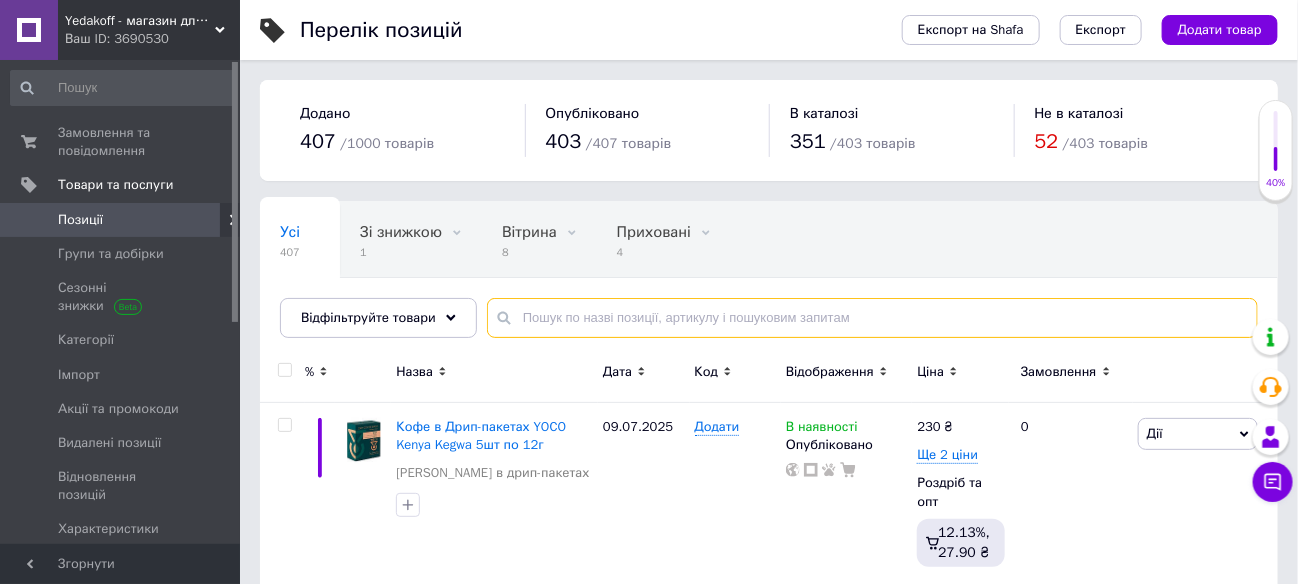 click at bounding box center (872, 318) 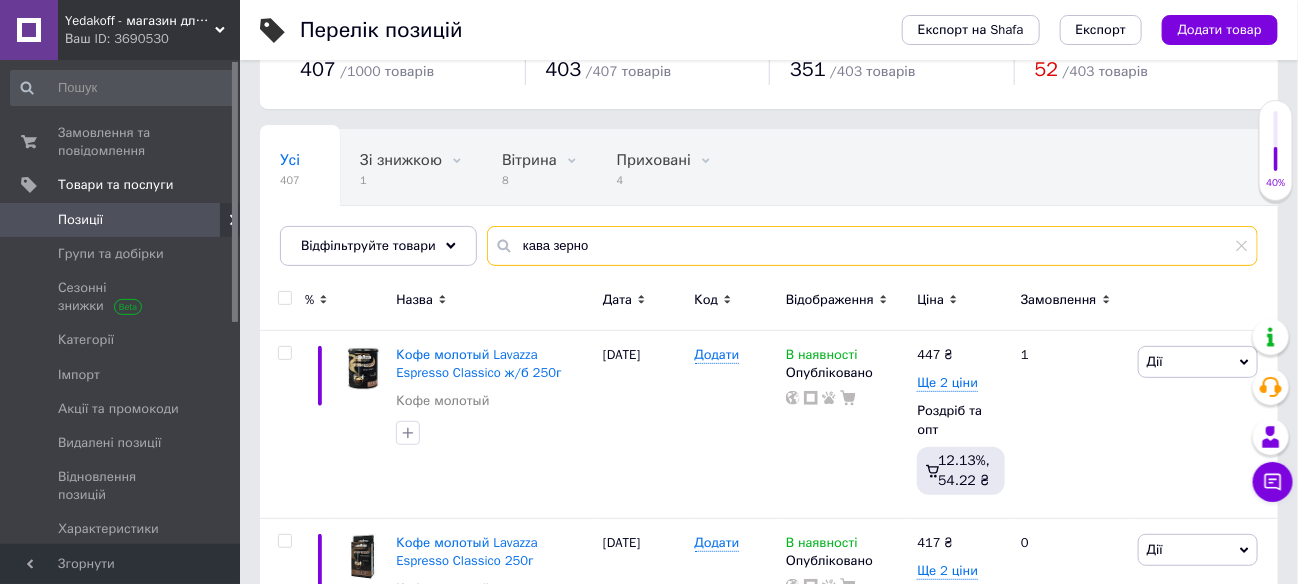 scroll, scrollTop: 99, scrollLeft: 0, axis: vertical 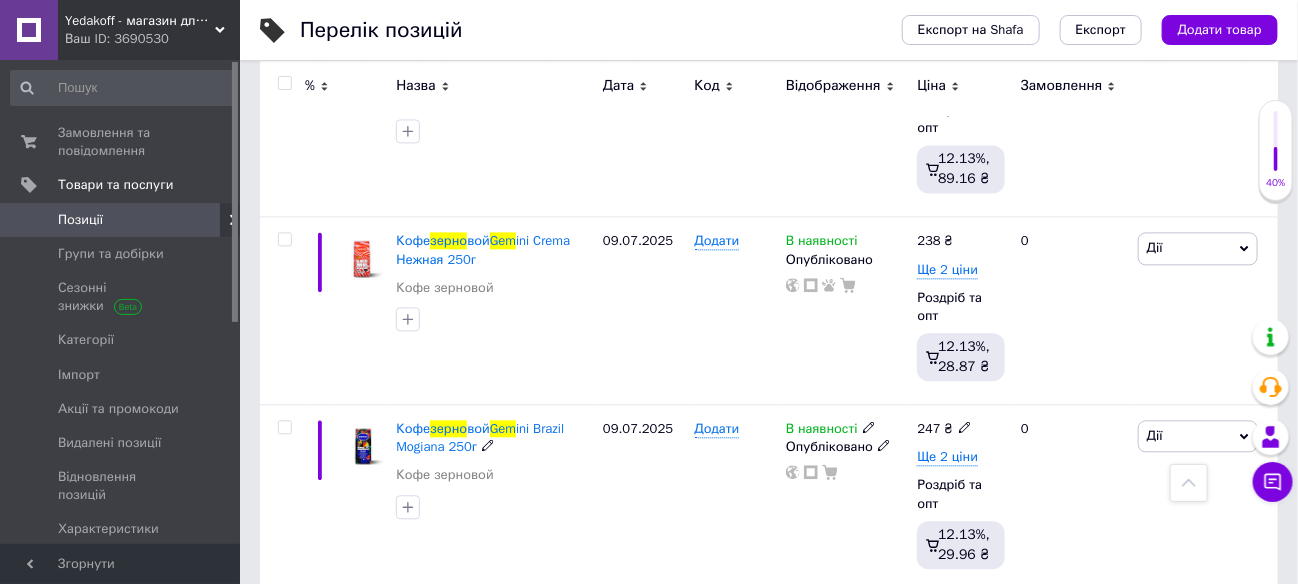 click at bounding box center (494, 507) 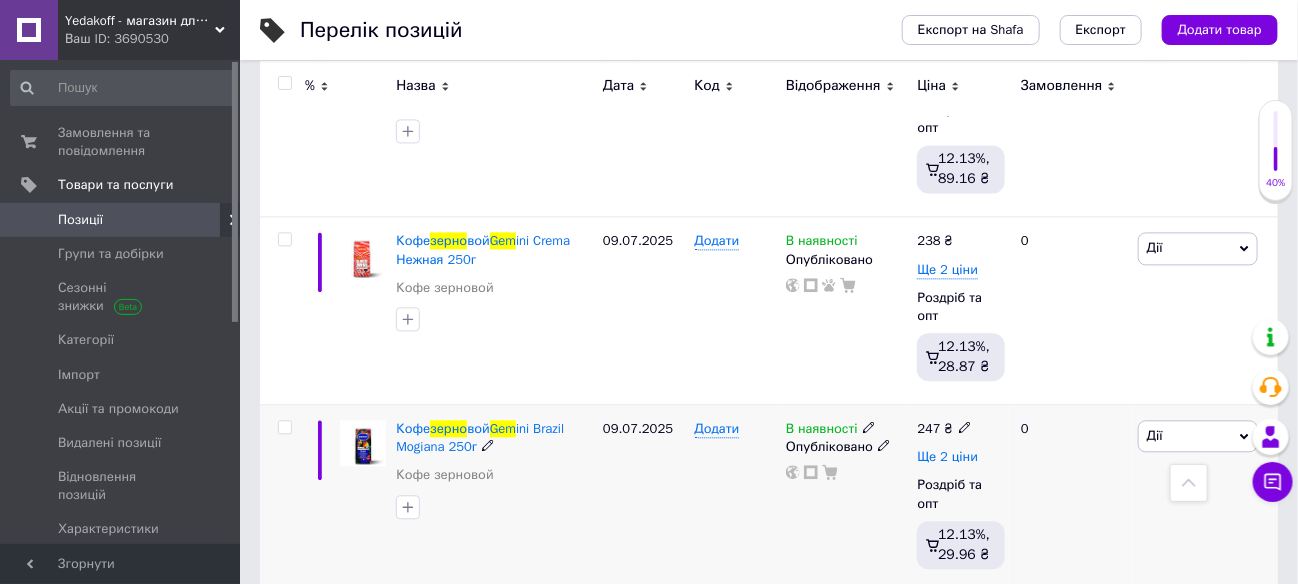 click on "Ще 2 ціни" at bounding box center (947, 457) 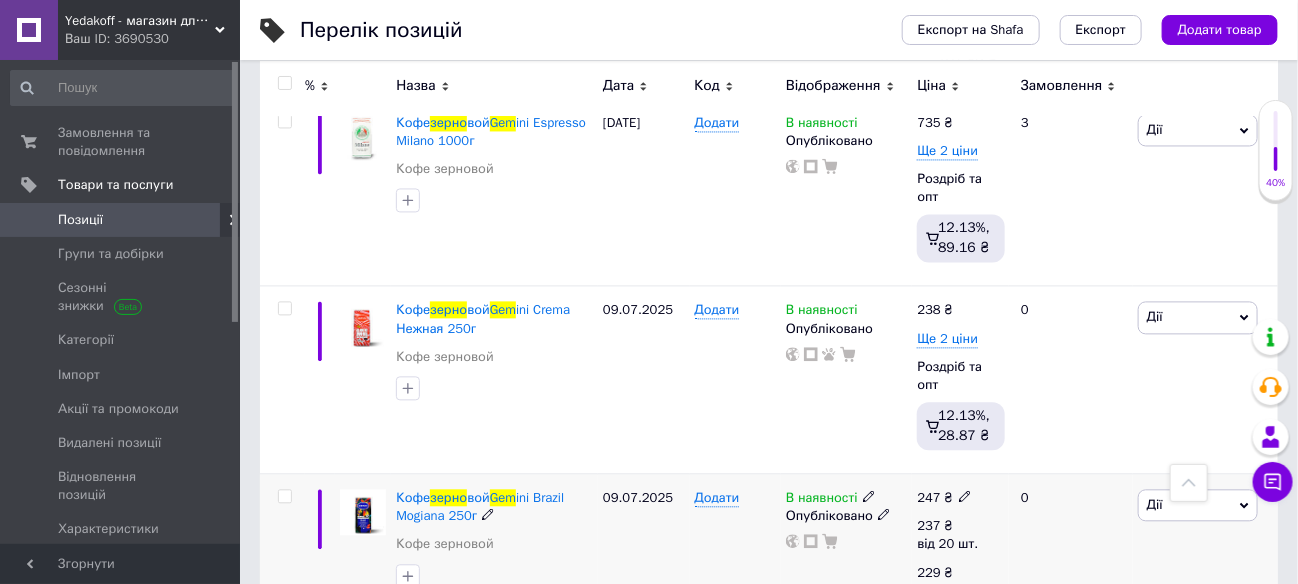 scroll, scrollTop: 1400, scrollLeft: 0, axis: vertical 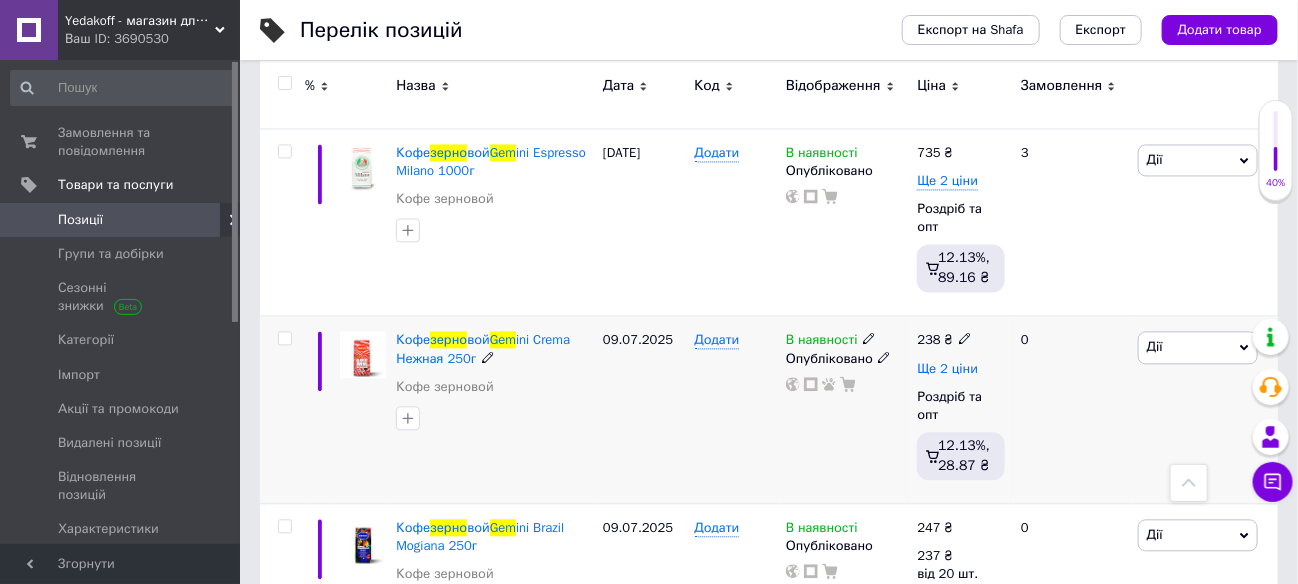 click on "Ще 2 ціни" at bounding box center (947, 370) 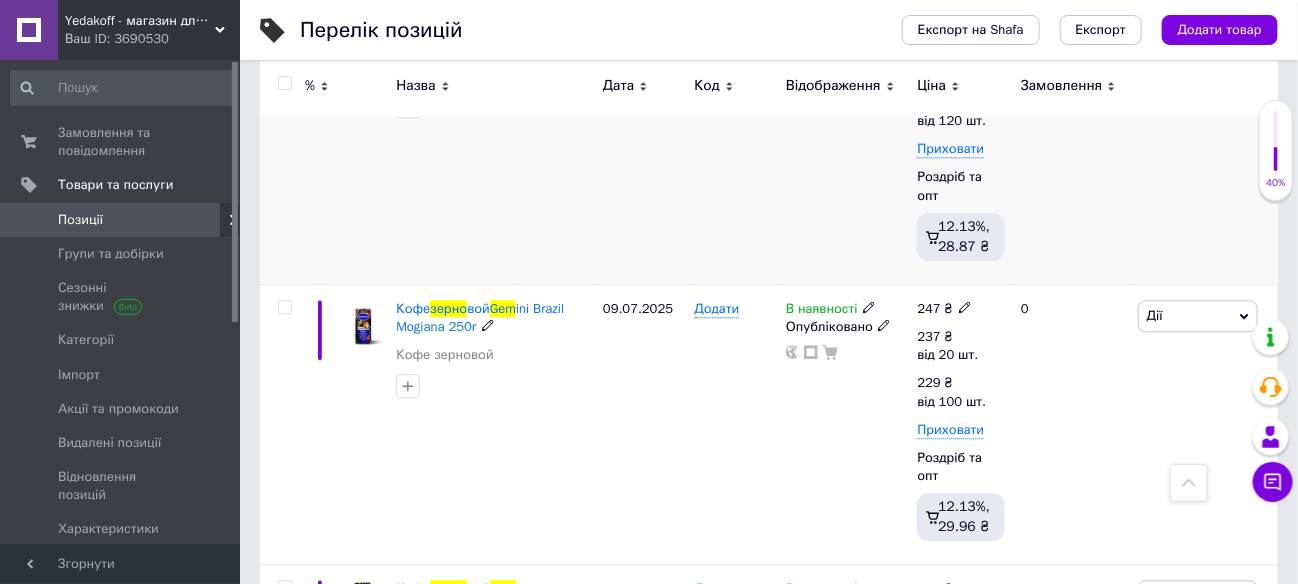 scroll, scrollTop: 1714, scrollLeft: 0, axis: vertical 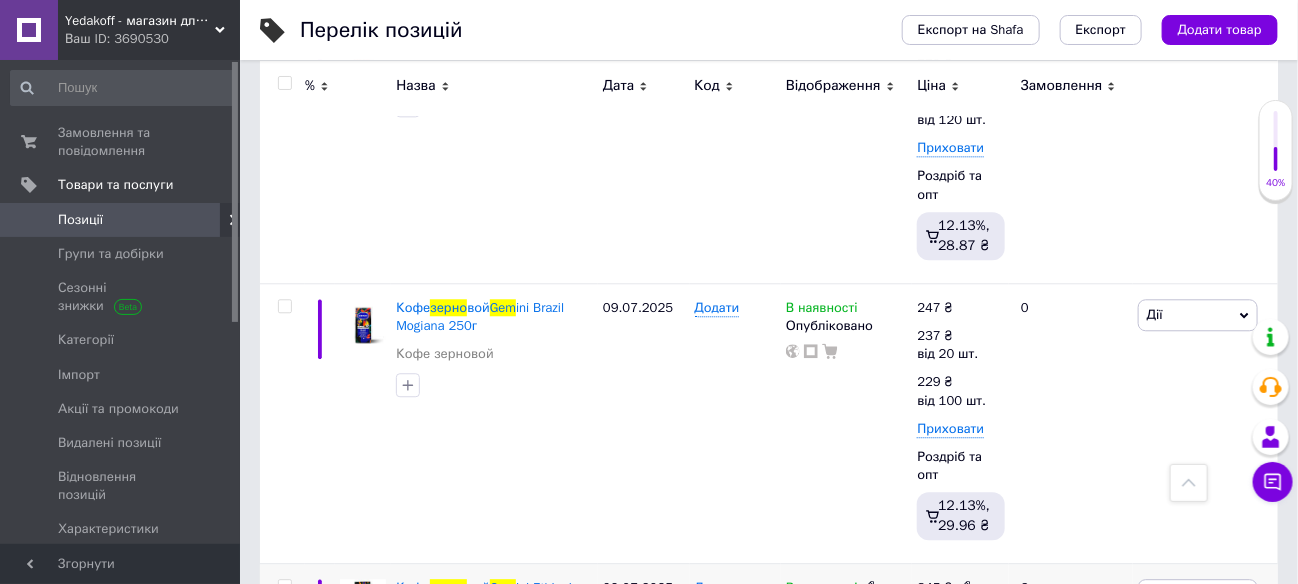 click on "Ще 2 ціни" at bounding box center (947, 617) 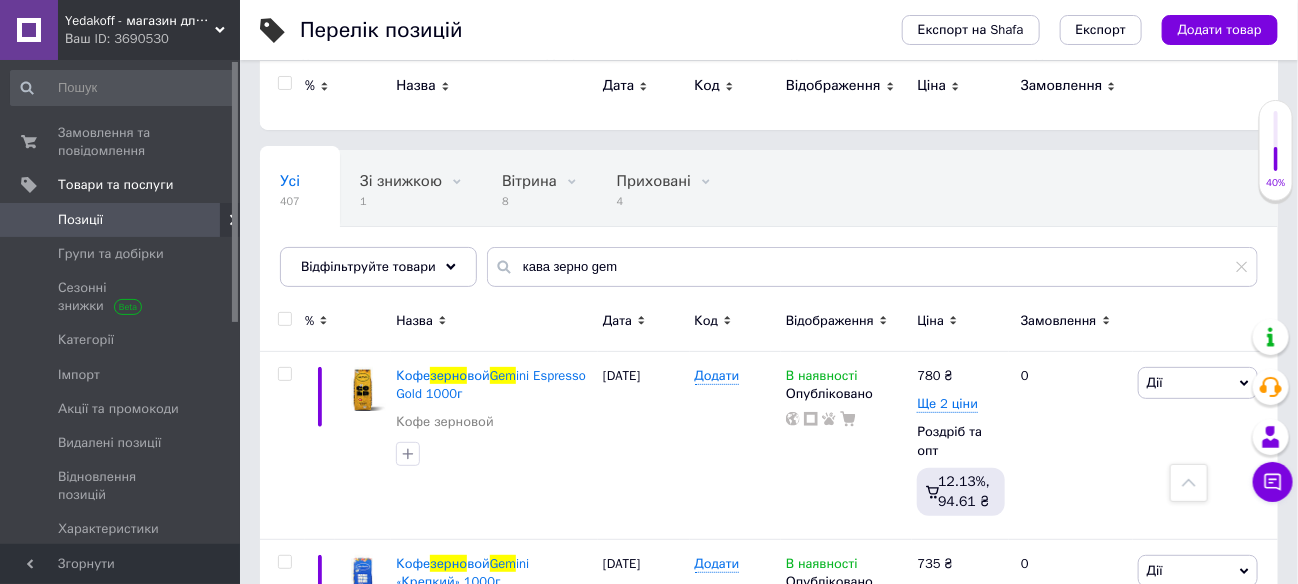 scroll, scrollTop: 0, scrollLeft: 0, axis: both 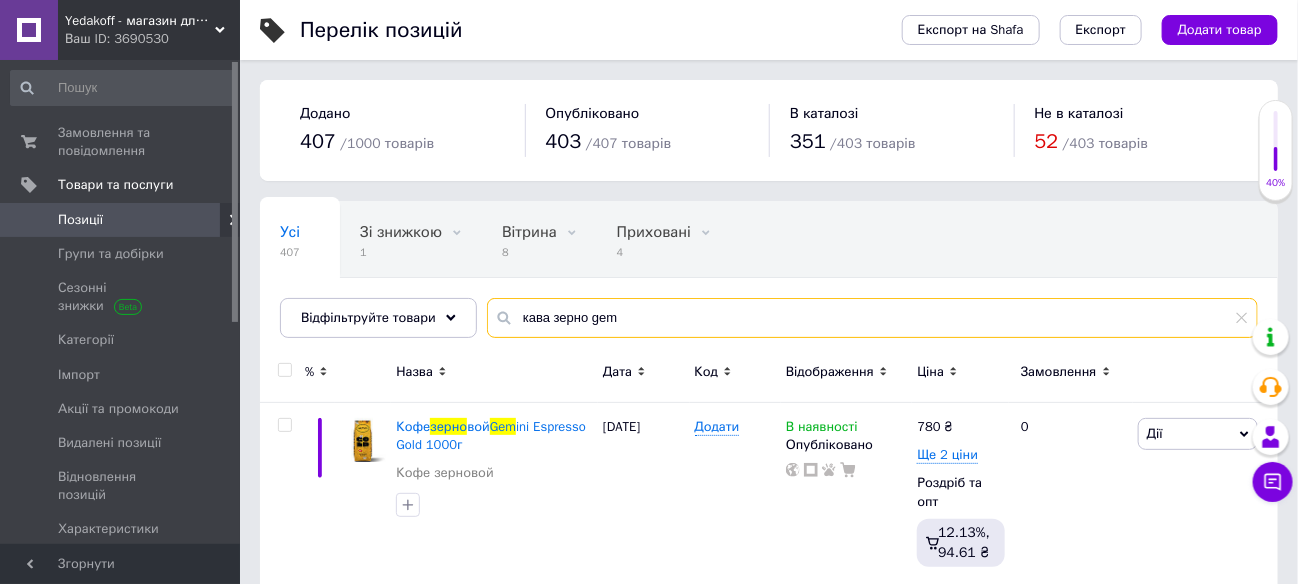 click on "кава зерно gem" at bounding box center (872, 318) 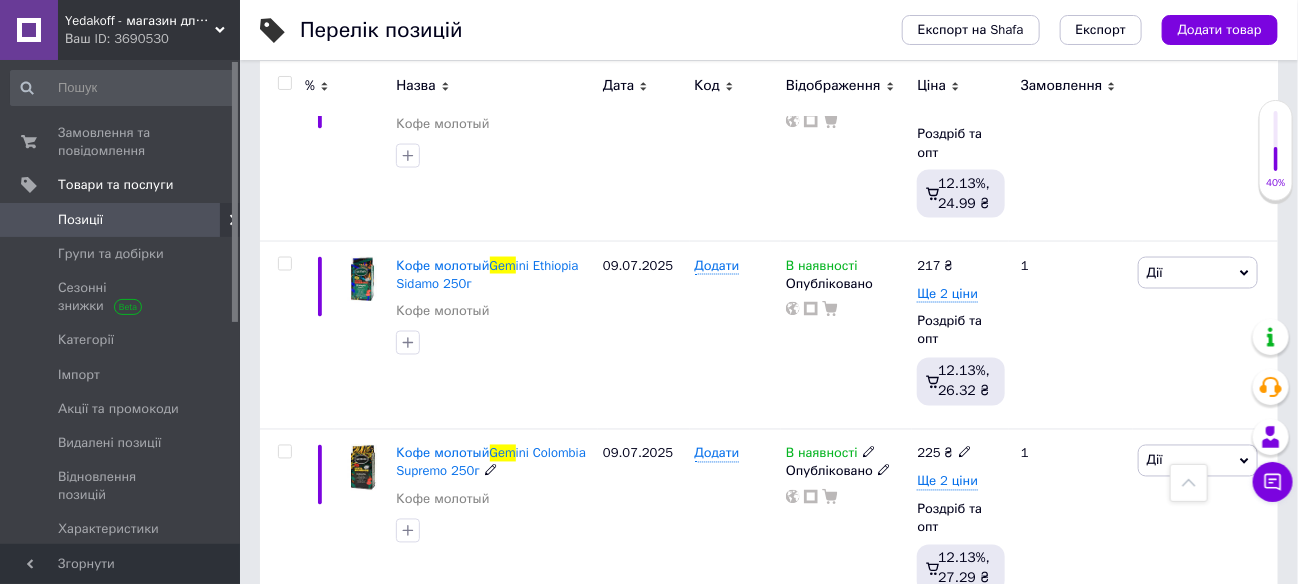 scroll, scrollTop: 1190, scrollLeft: 0, axis: vertical 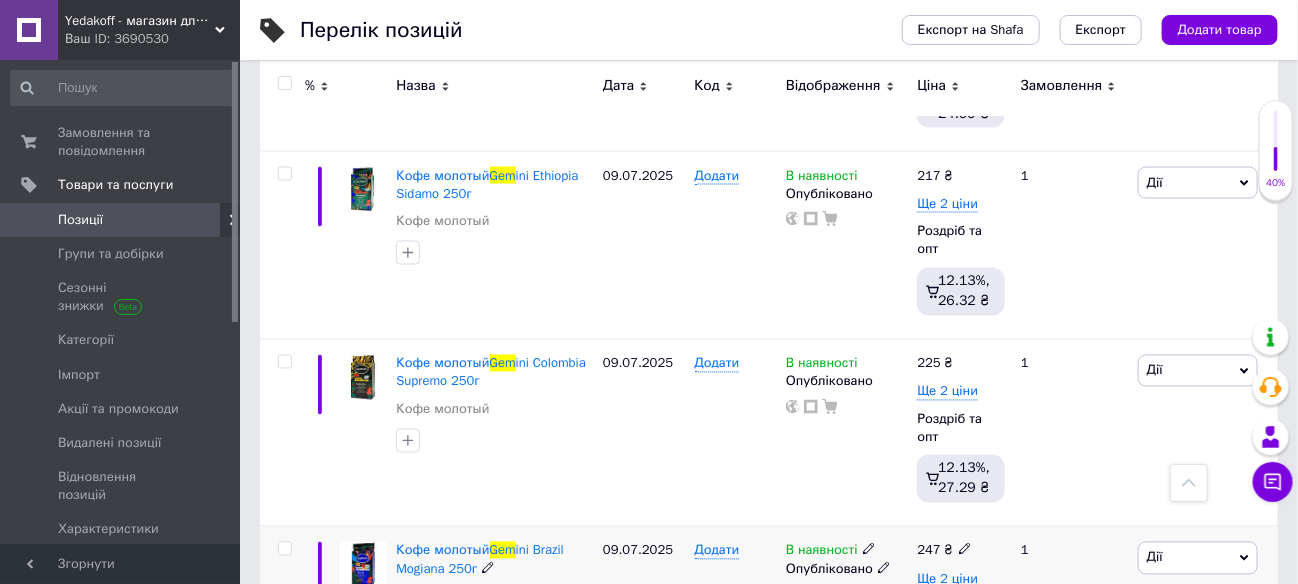 click on "Ще 2 ціни" at bounding box center [947, 580] 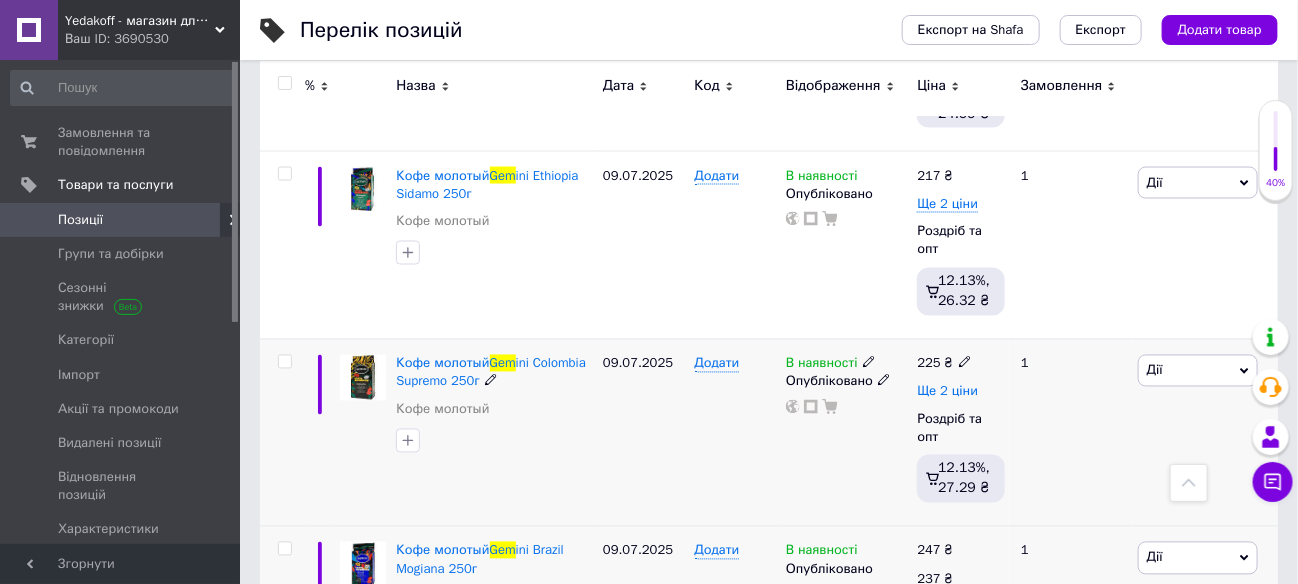 click on "Ще 2 ціни" at bounding box center (947, 392) 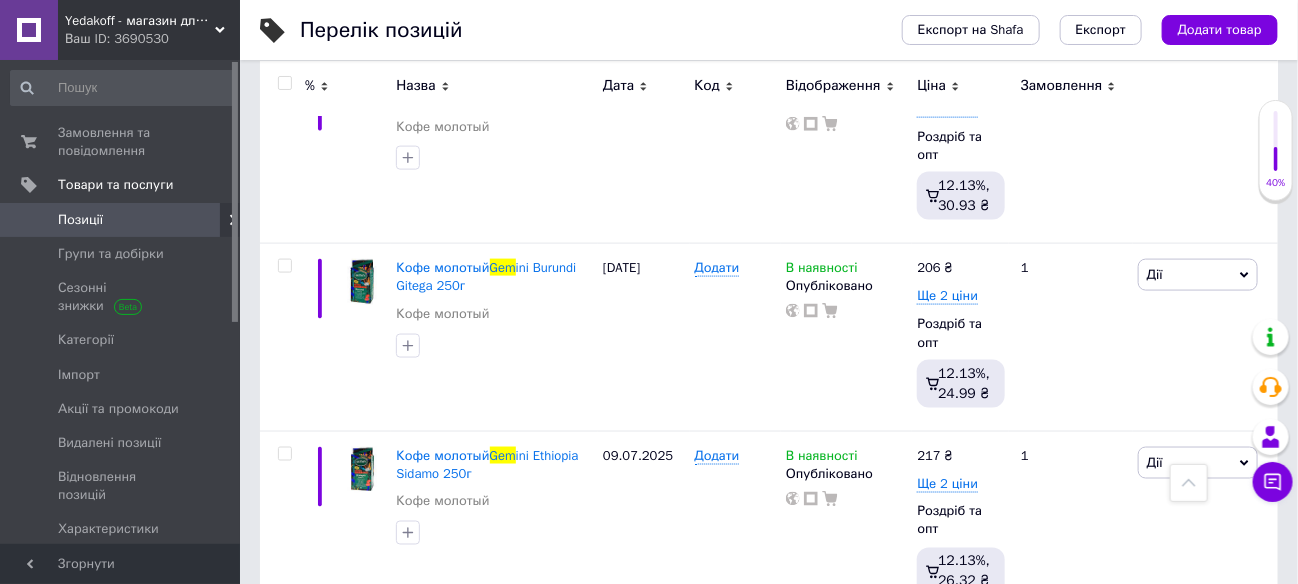 scroll, scrollTop: 890, scrollLeft: 0, axis: vertical 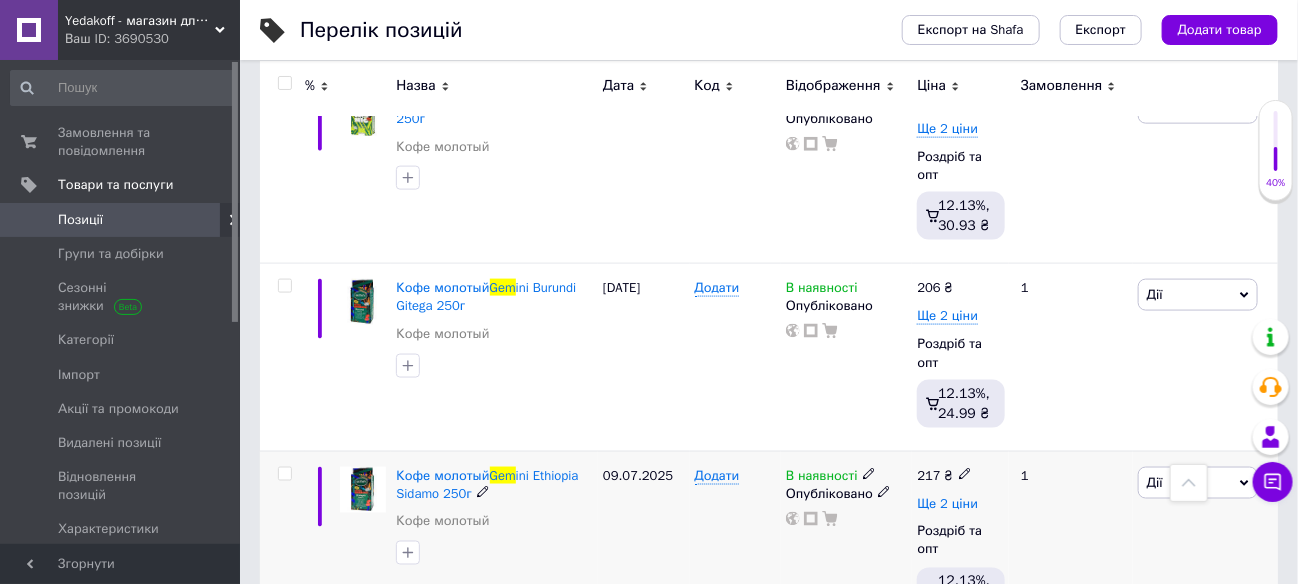 click on "Ще 2 ціни" at bounding box center (947, 504) 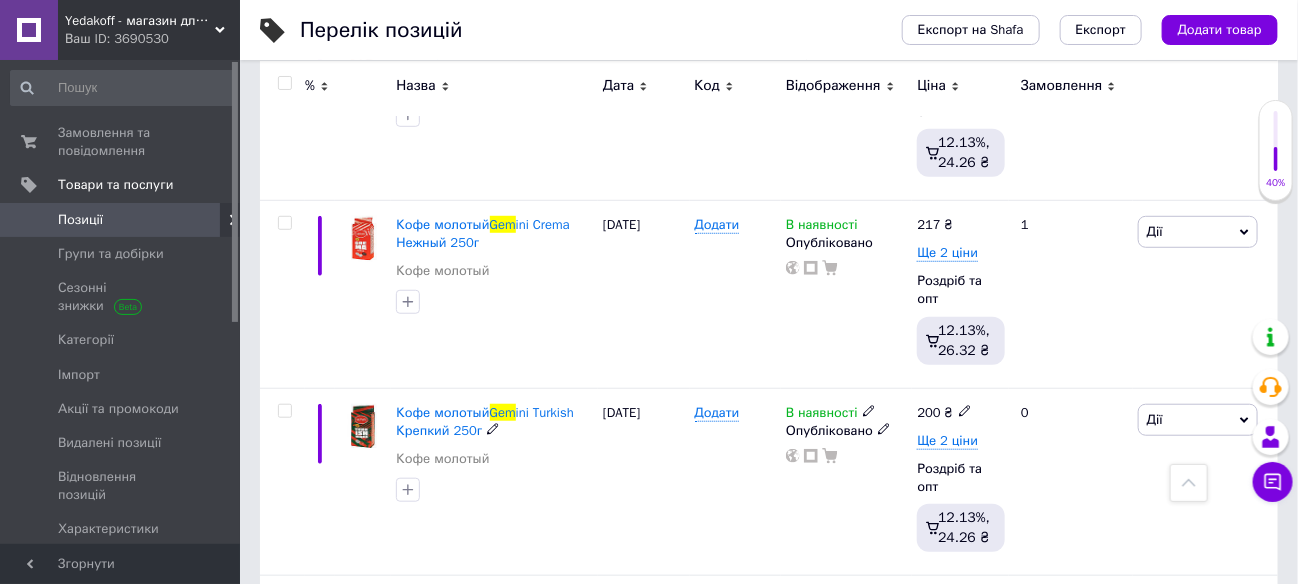 scroll, scrollTop: 0, scrollLeft: 0, axis: both 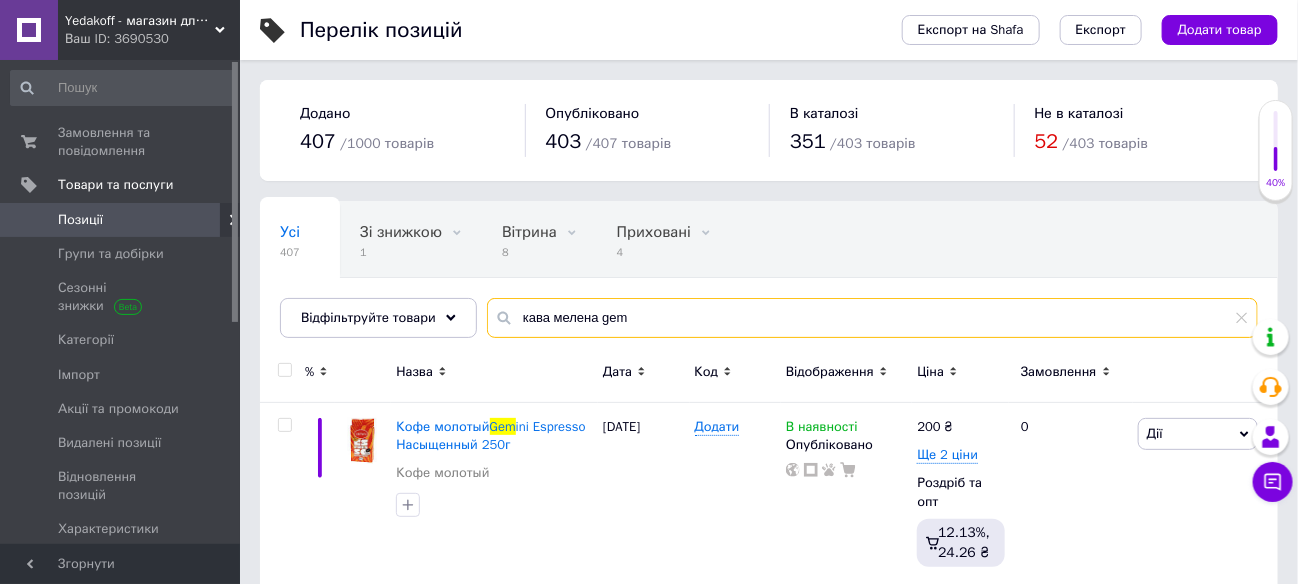 drag, startPoint x: 592, startPoint y: 317, endPoint x: 514, endPoint y: 317, distance: 78 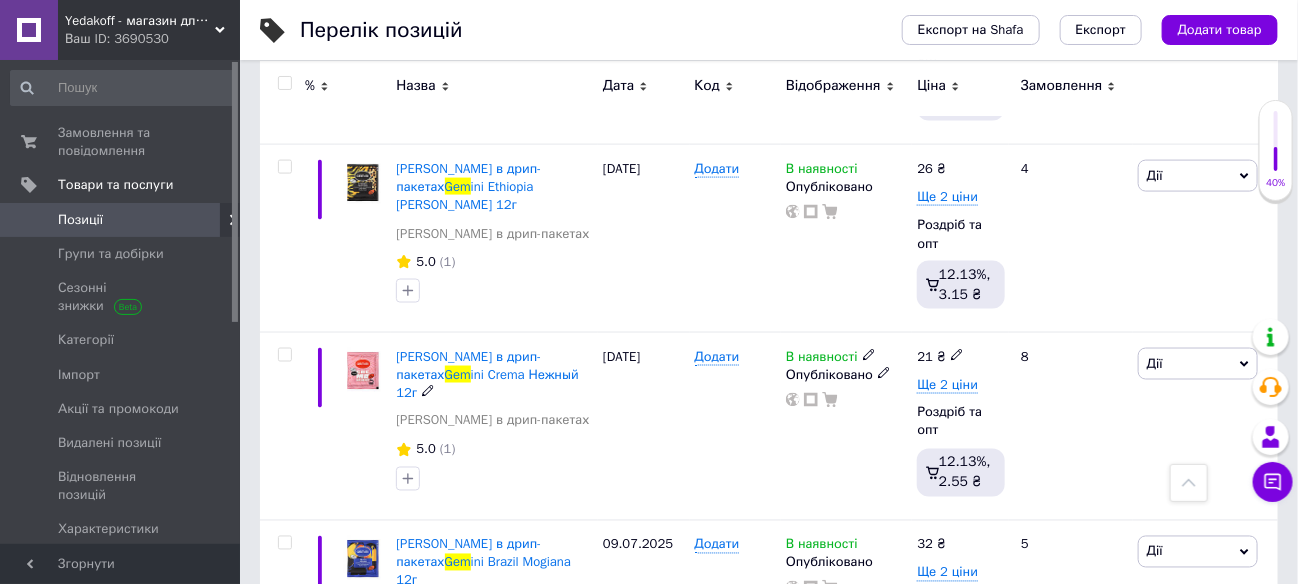 scroll, scrollTop: 1021, scrollLeft: 0, axis: vertical 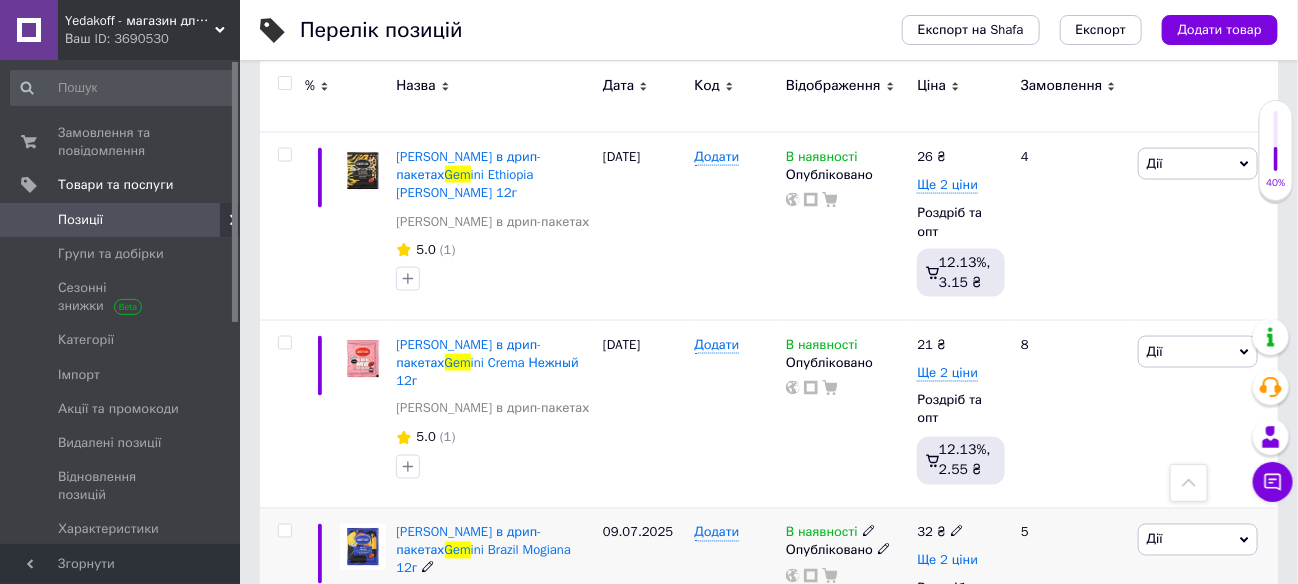 click on "Ще 2 ціни" at bounding box center [947, 561] 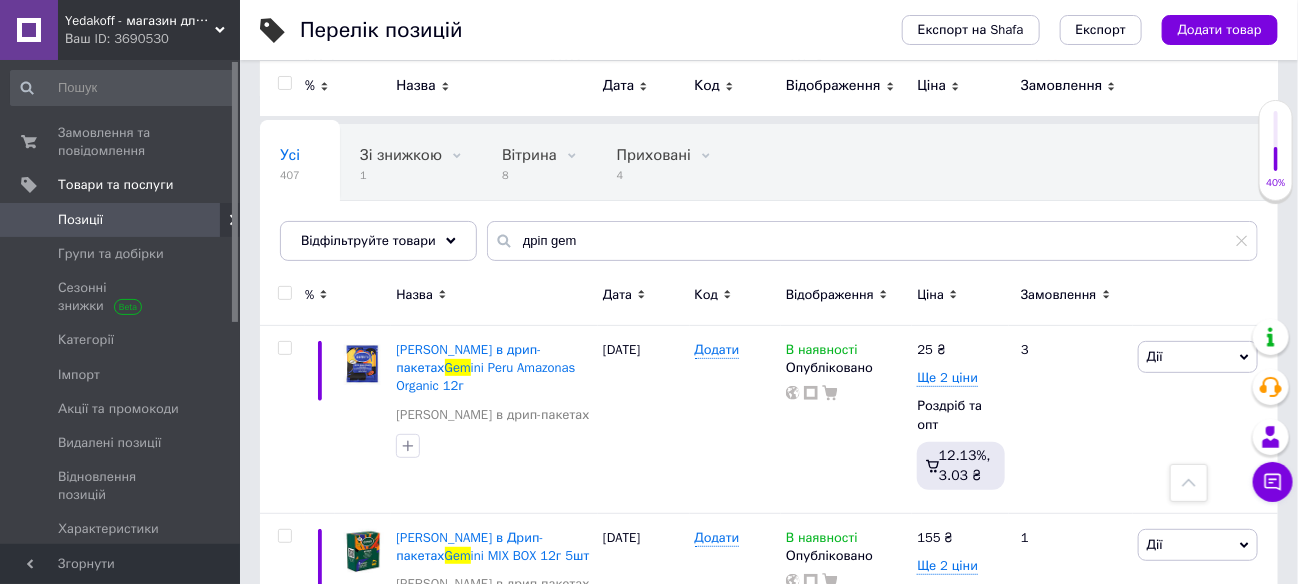 scroll, scrollTop: 0, scrollLeft: 0, axis: both 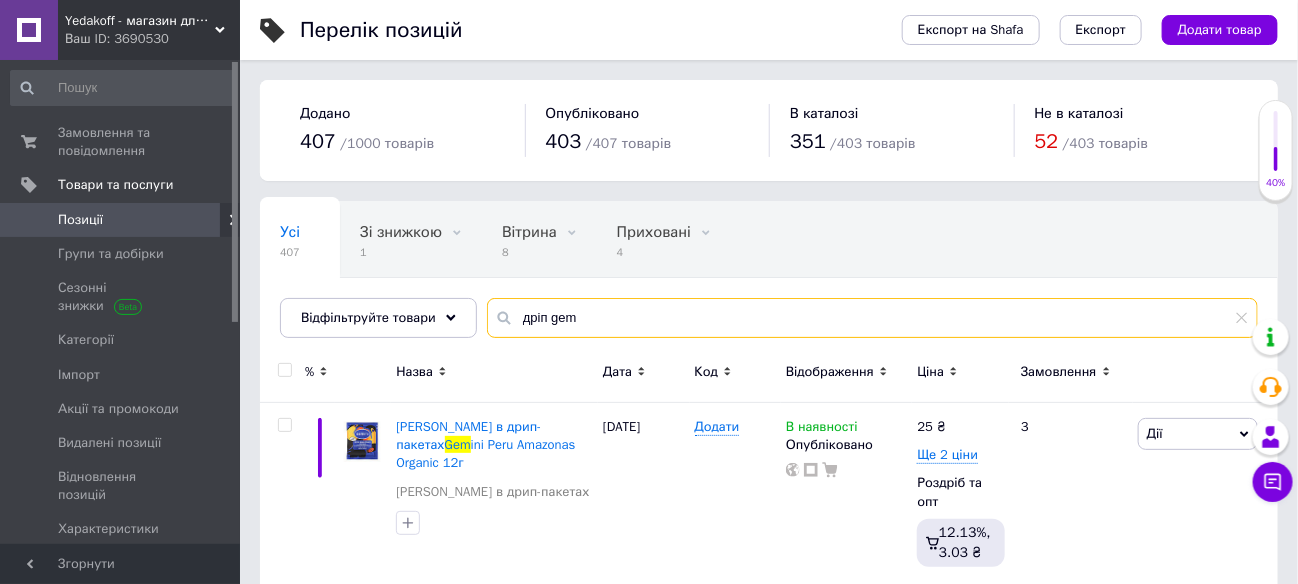 drag, startPoint x: 568, startPoint y: 317, endPoint x: 510, endPoint y: 317, distance: 58 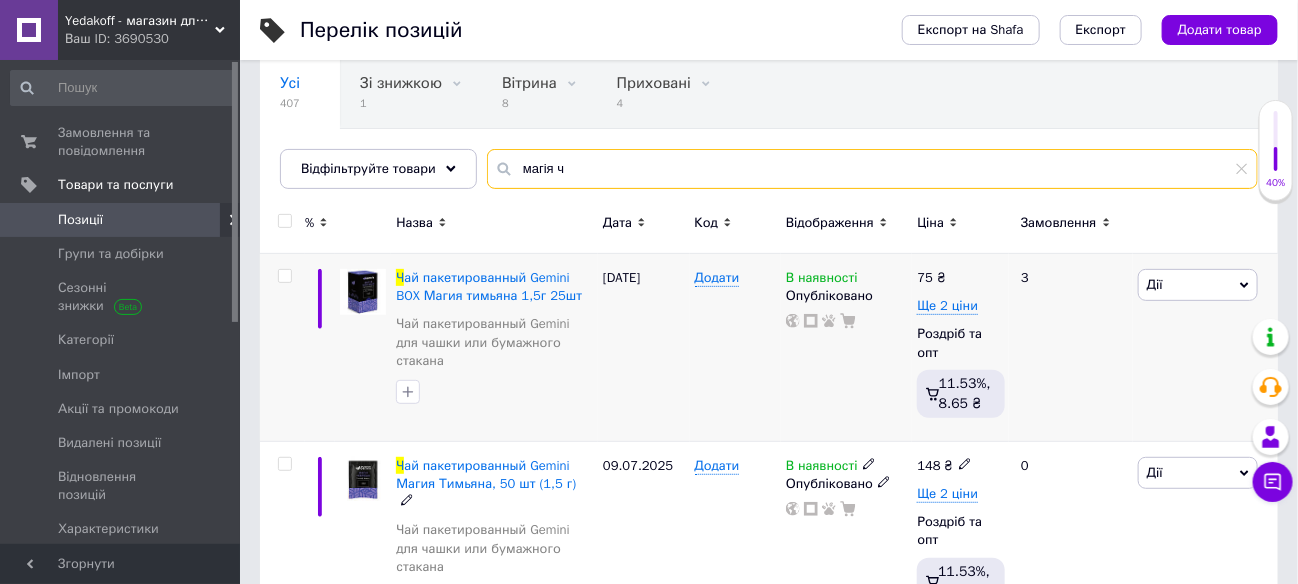 scroll, scrollTop: 175, scrollLeft: 0, axis: vertical 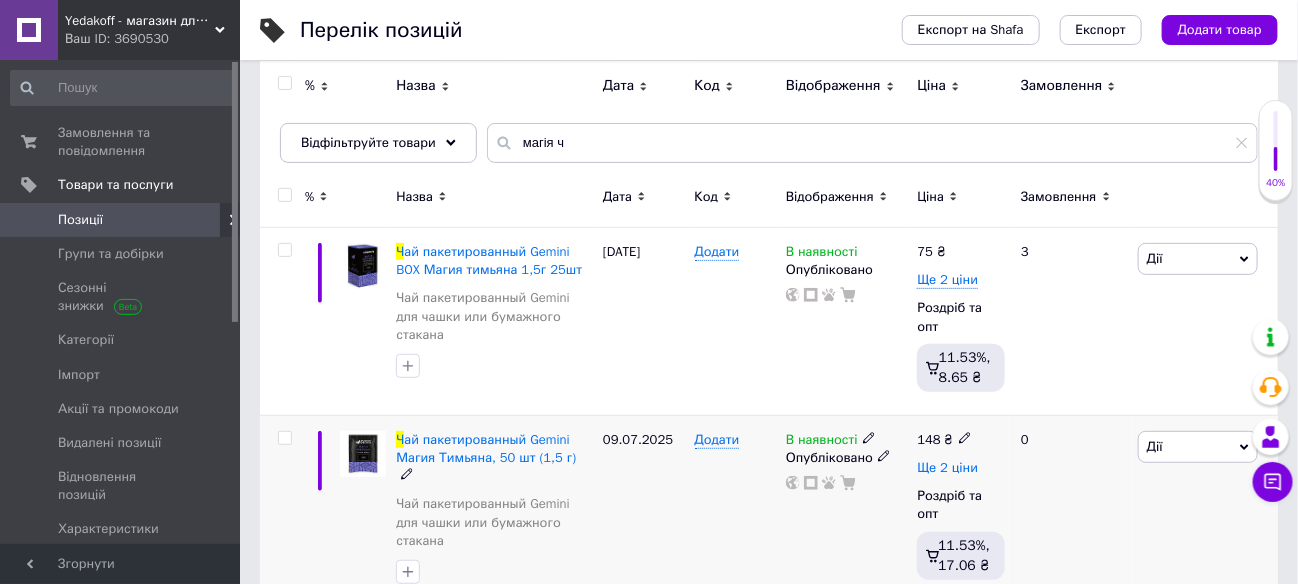 click on "Ще 2 ціни" at bounding box center [947, 468] 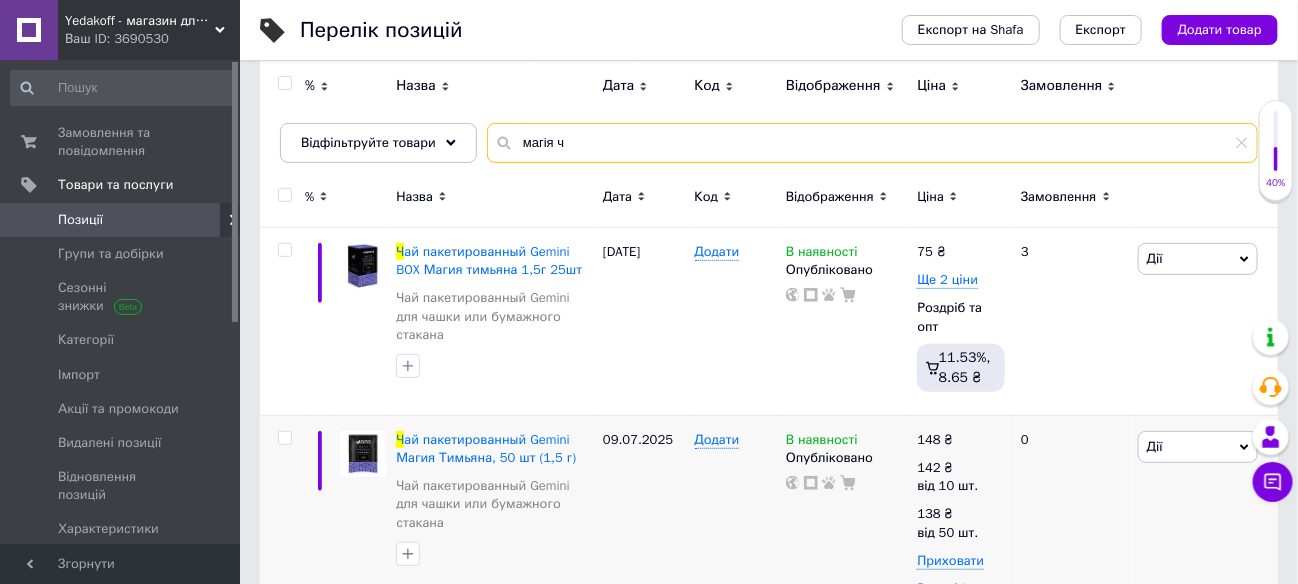 drag, startPoint x: 566, startPoint y: 139, endPoint x: 515, endPoint y: 142, distance: 51.088158 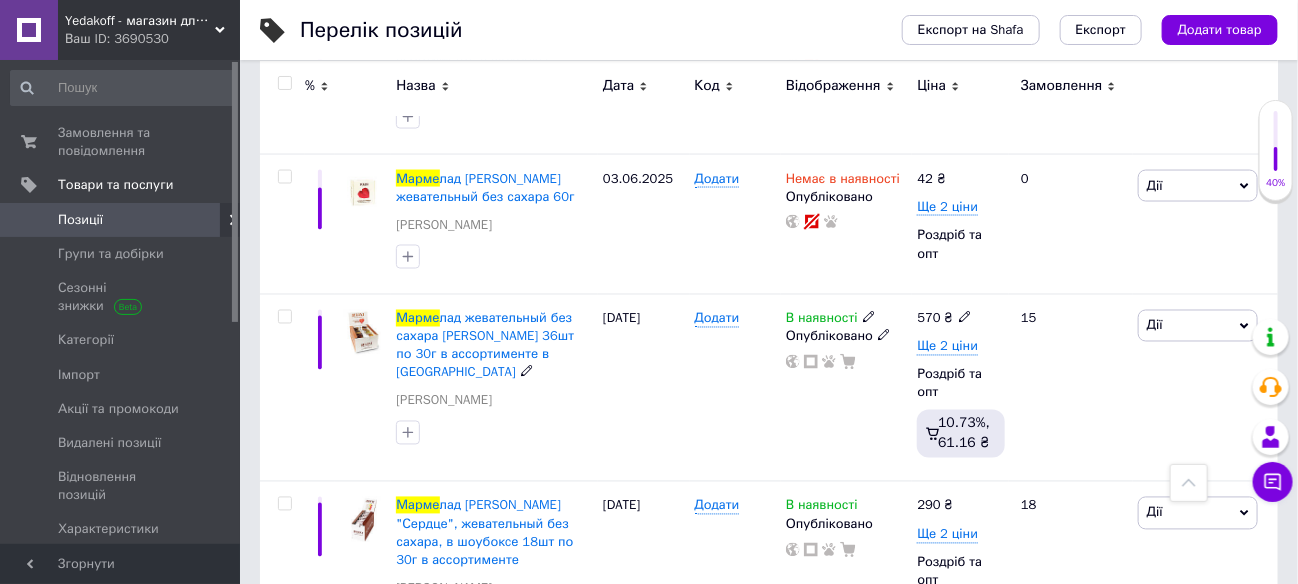 scroll, scrollTop: 1149, scrollLeft: 0, axis: vertical 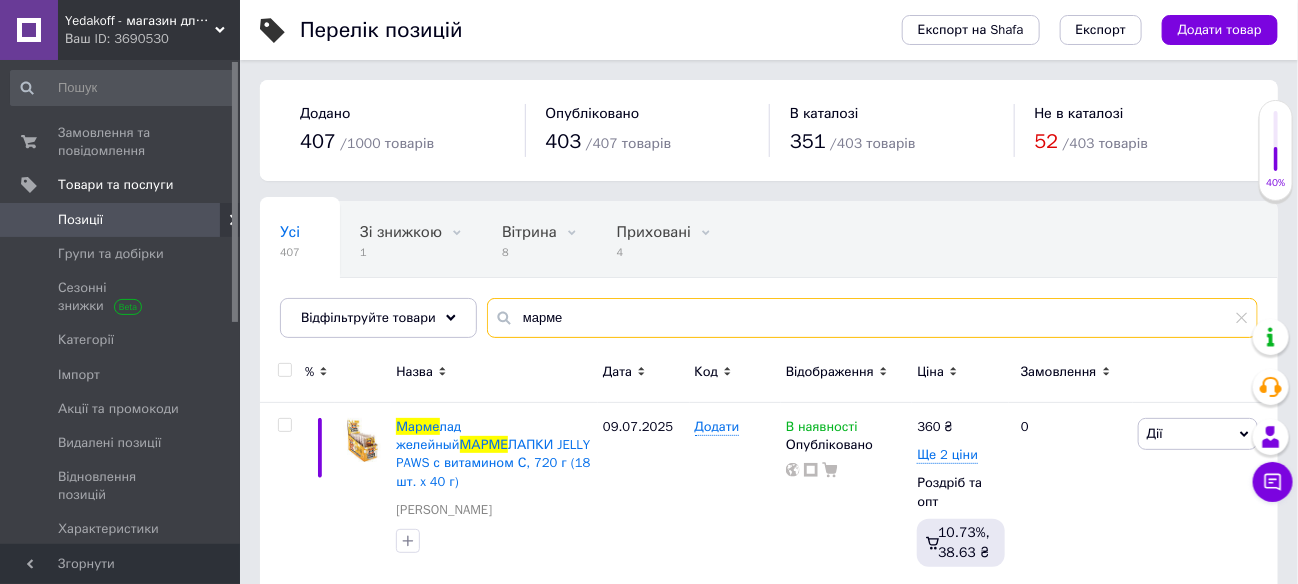 drag, startPoint x: 564, startPoint y: 314, endPoint x: 518, endPoint y: 316, distance: 46.043457 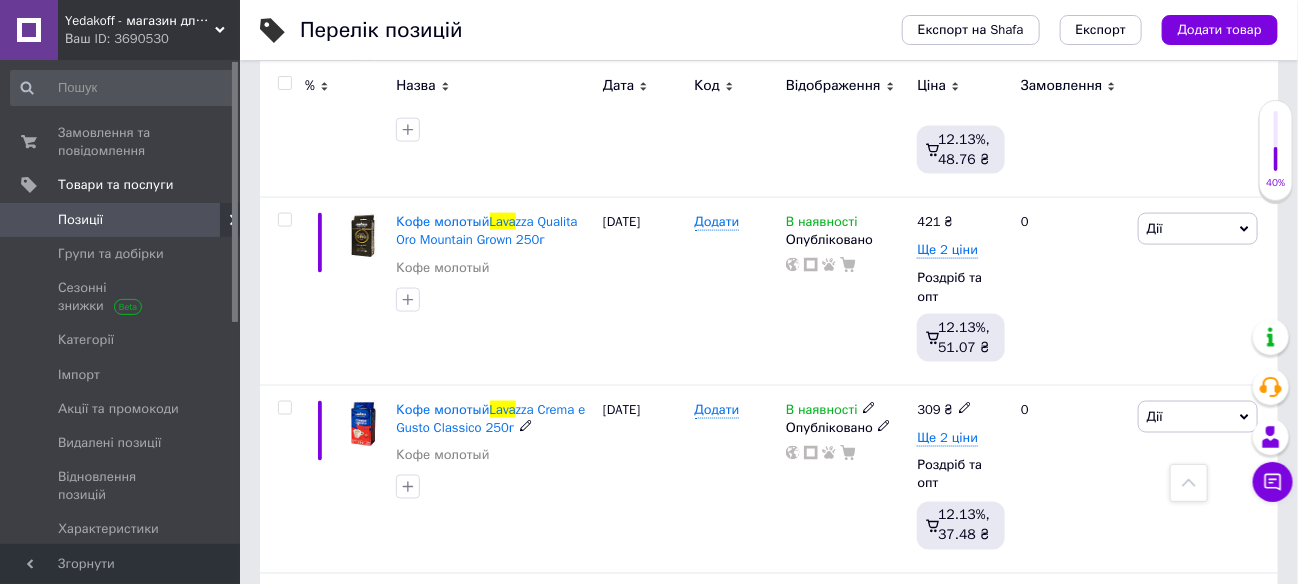 scroll, scrollTop: 1000, scrollLeft: 0, axis: vertical 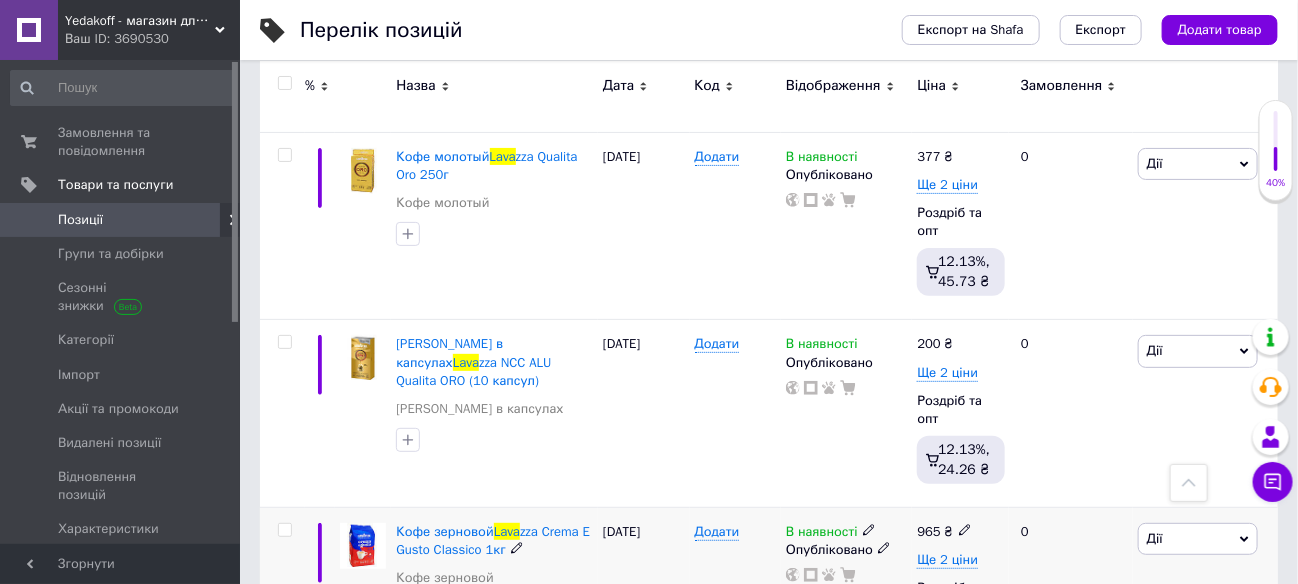 click 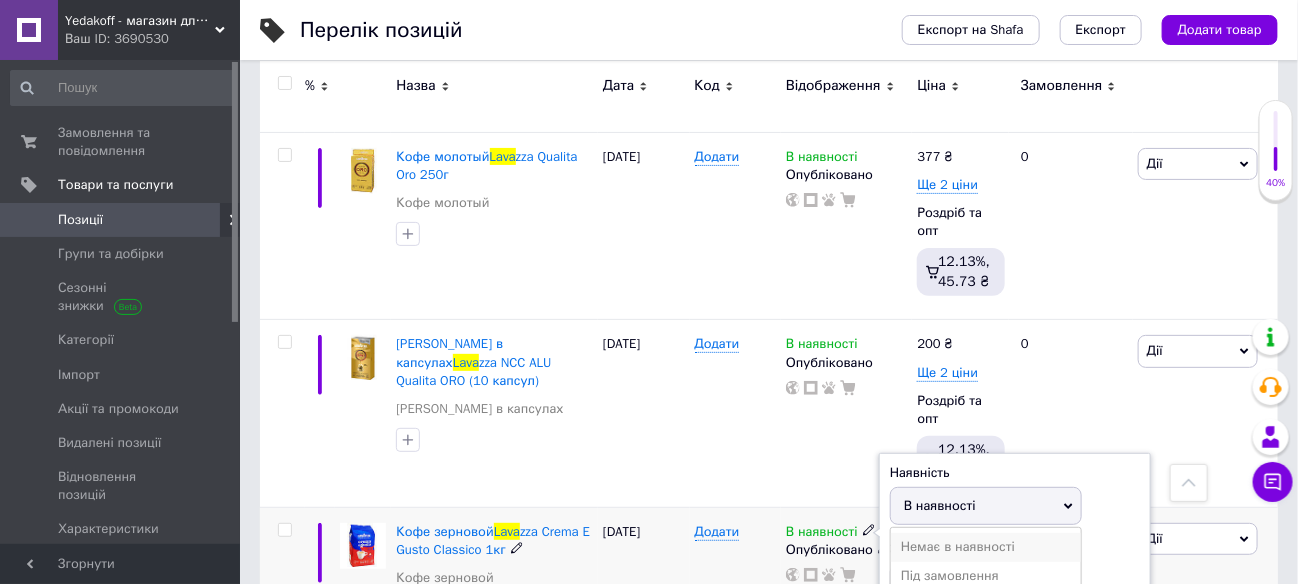 click on "Немає в наявності" at bounding box center [986, 547] 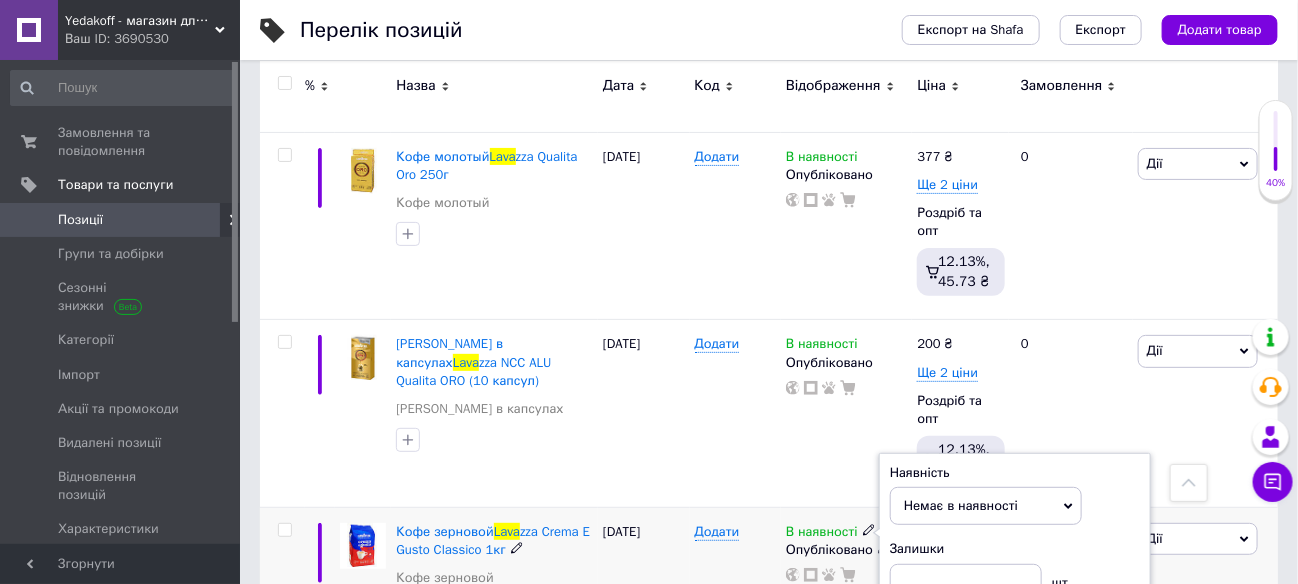 click on "Додати" at bounding box center (735, 602) 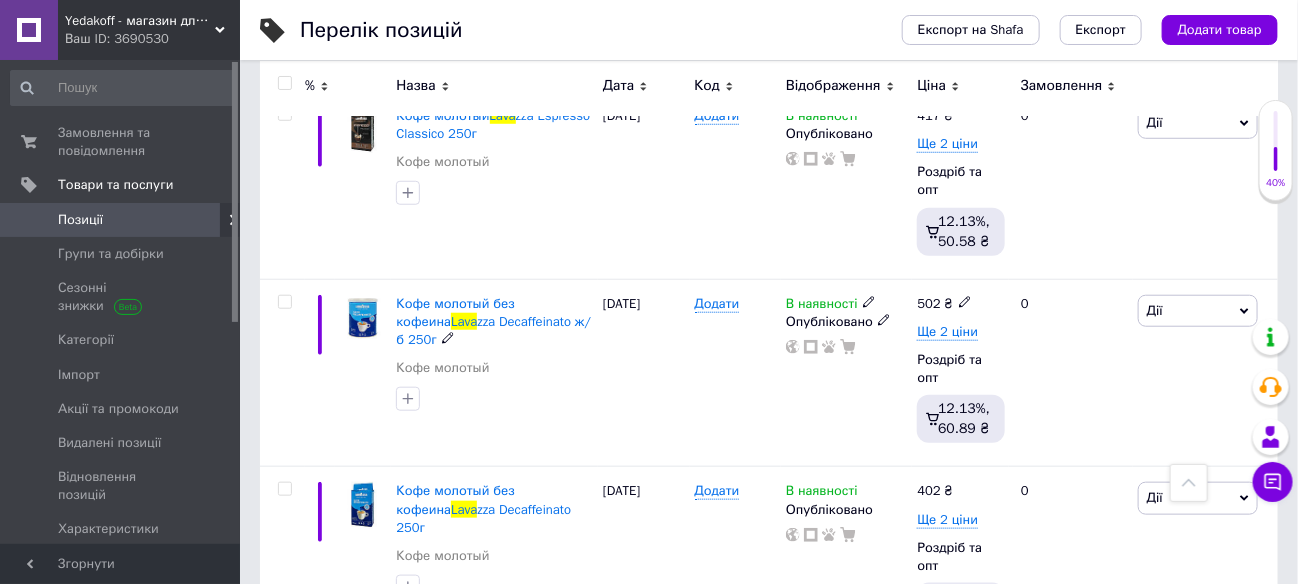 scroll, scrollTop: 0, scrollLeft: 0, axis: both 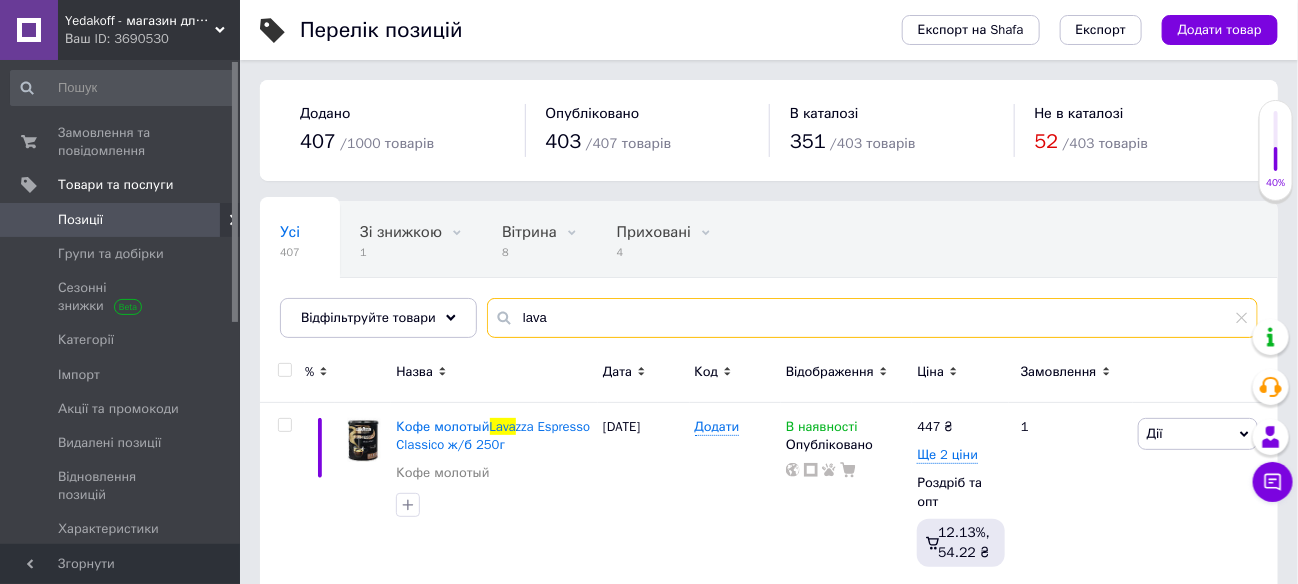 click on "lava" at bounding box center [872, 318] 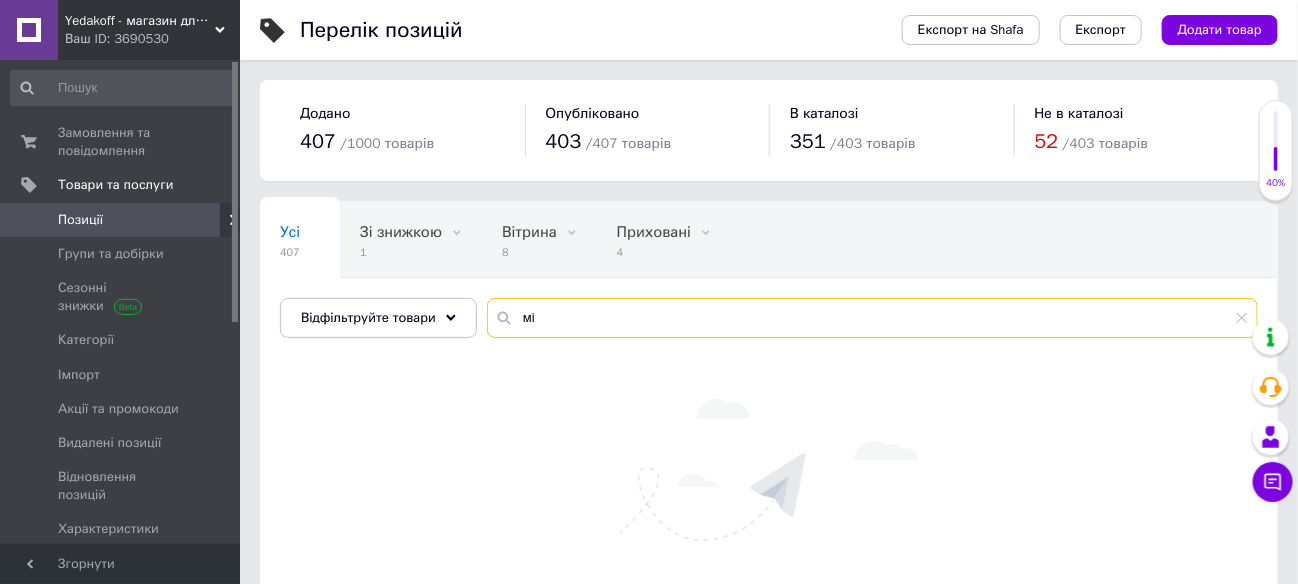 type on "м" 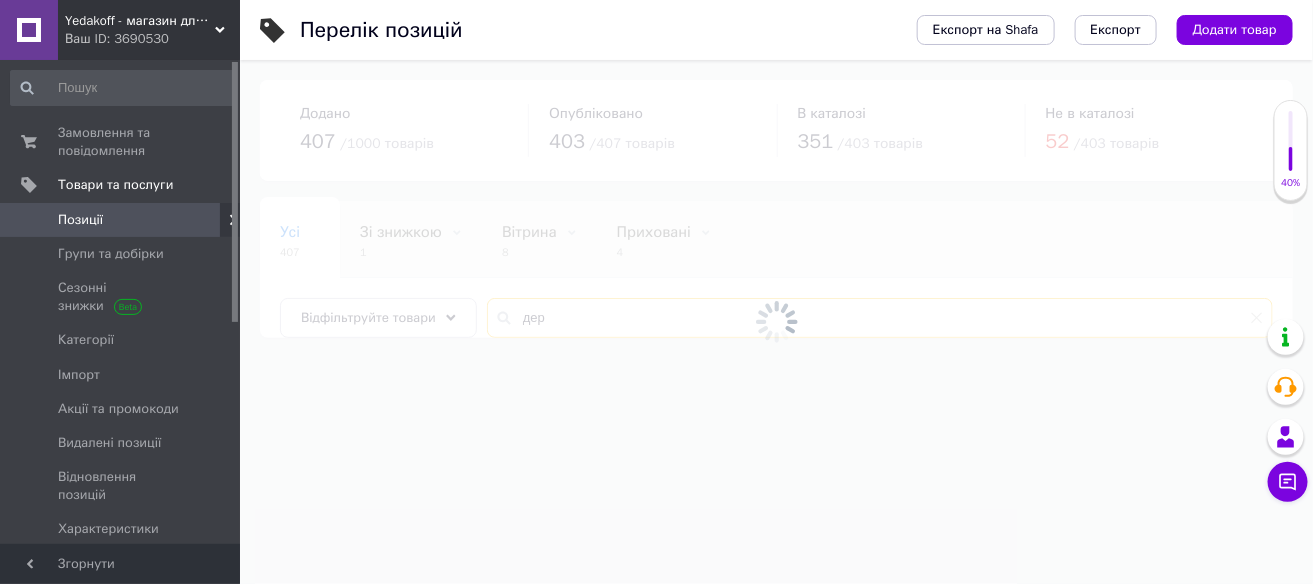 type on "дере" 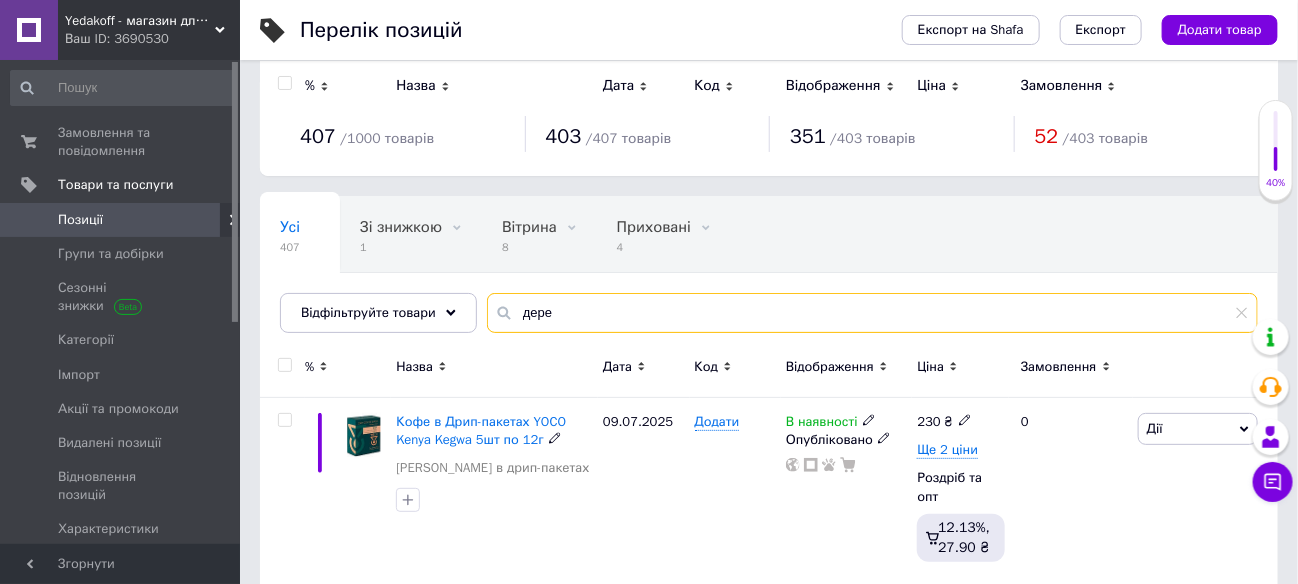 scroll, scrollTop: 0, scrollLeft: 0, axis: both 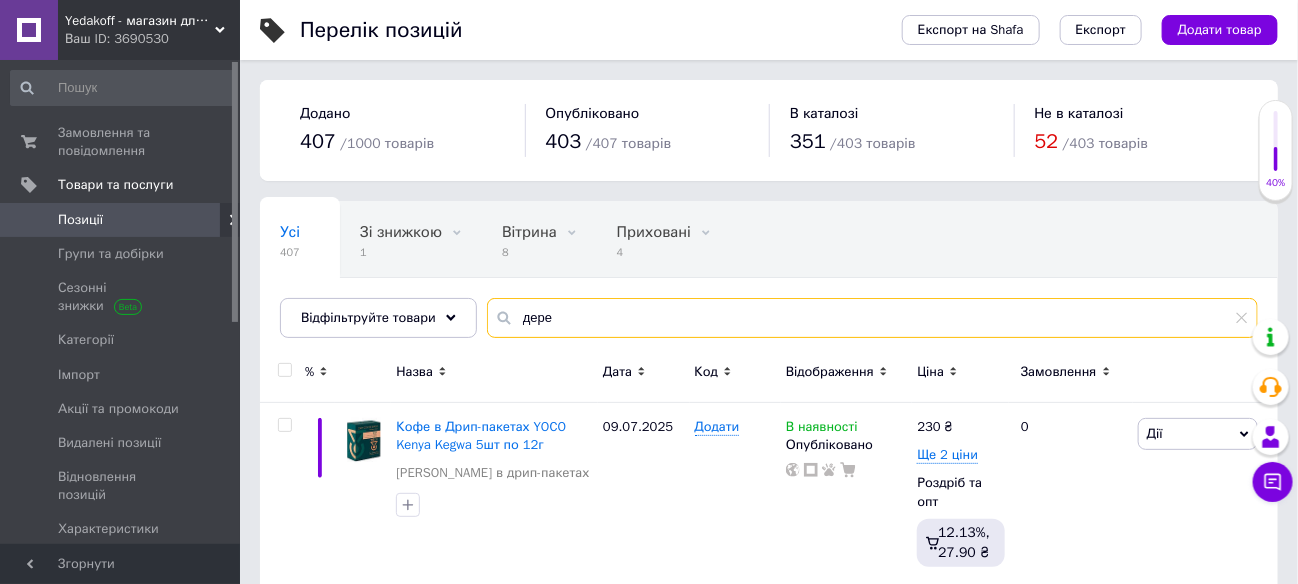 drag, startPoint x: 545, startPoint y: 317, endPoint x: 505, endPoint y: 317, distance: 40 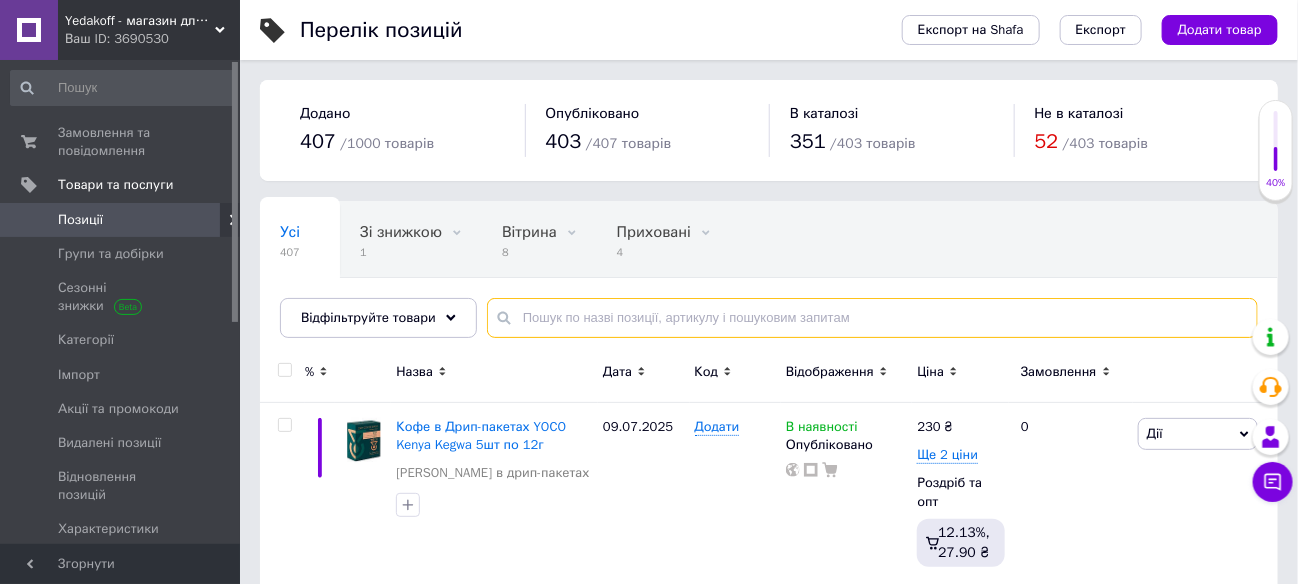 type 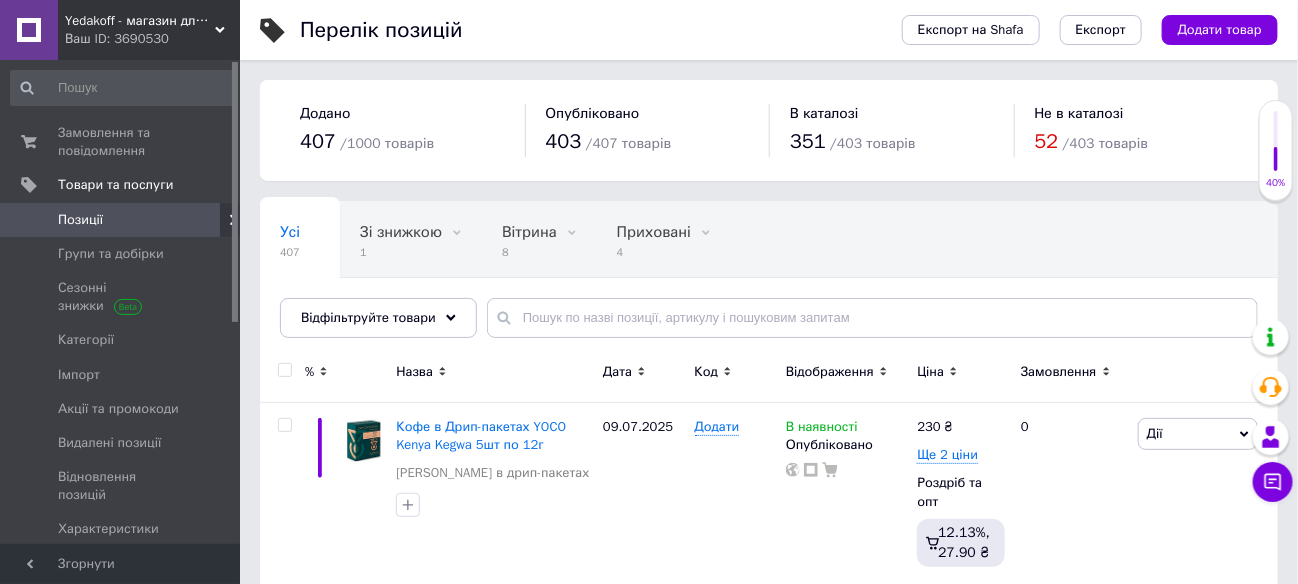 click 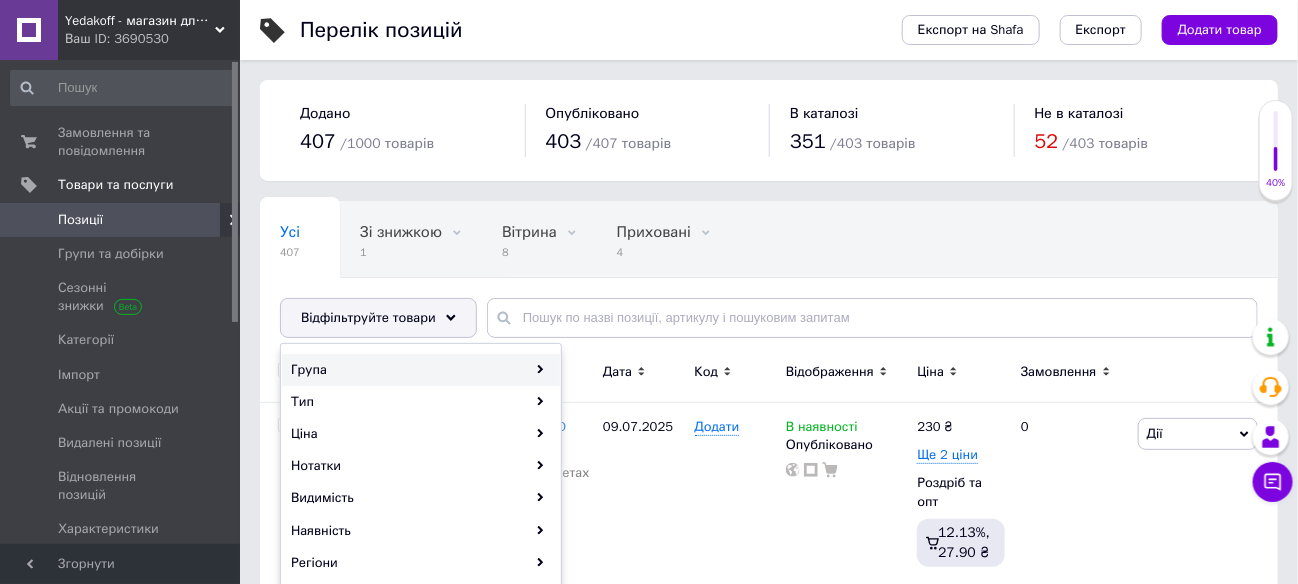 click on "Група" at bounding box center [421, 370] 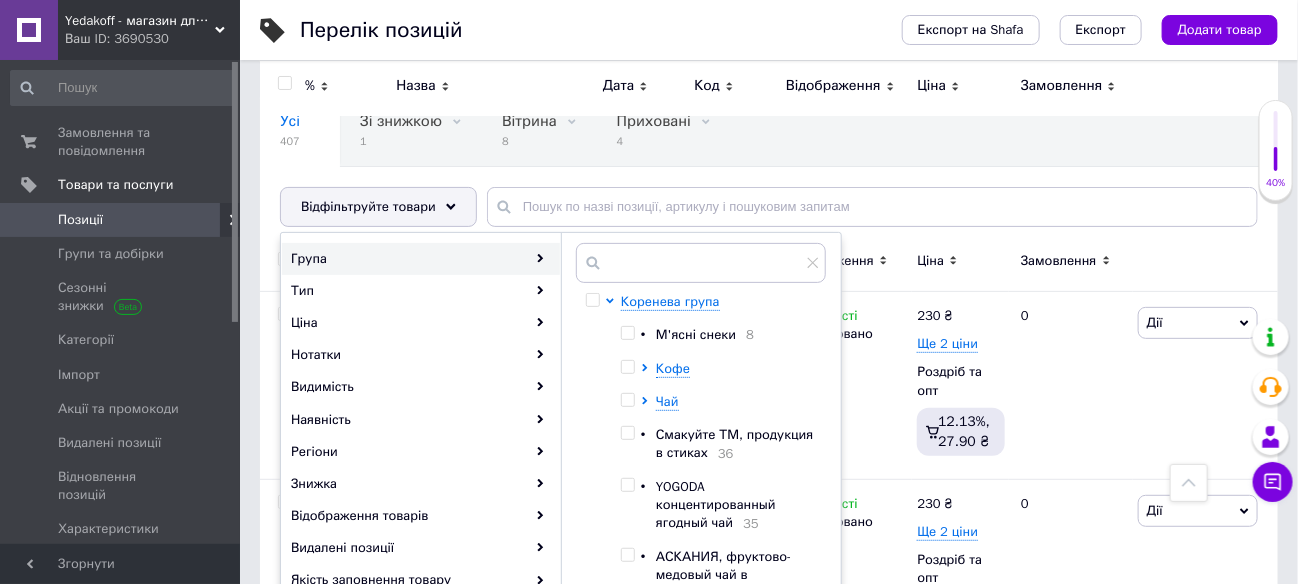 scroll, scrollTop: 99, scrollLeft: 0, axis: vertical 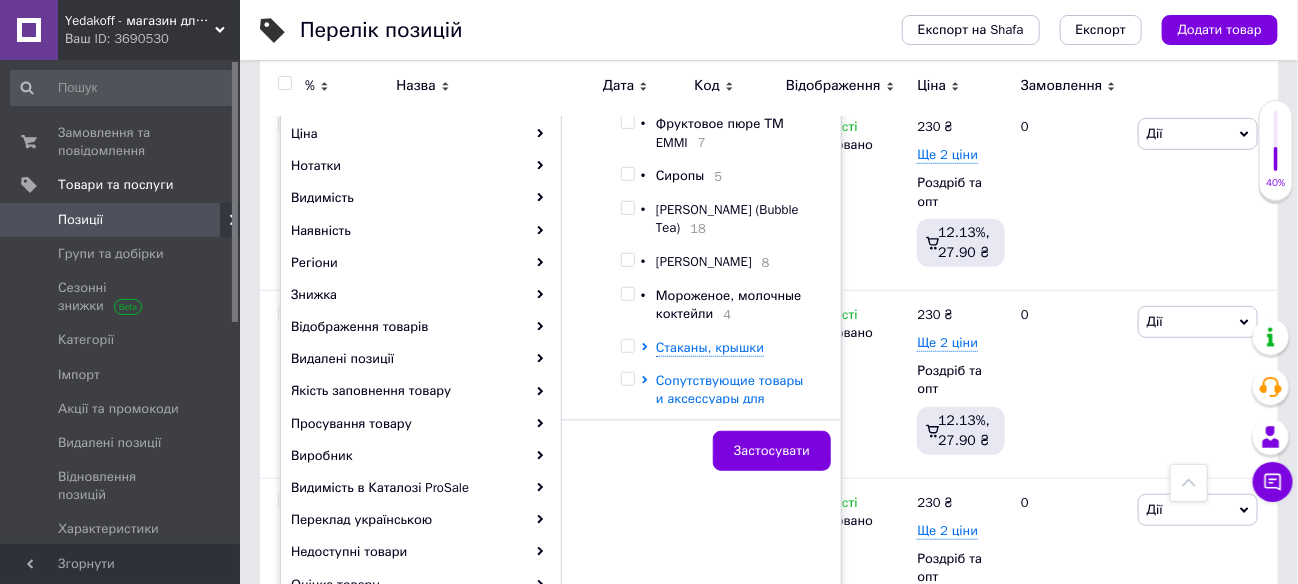 click 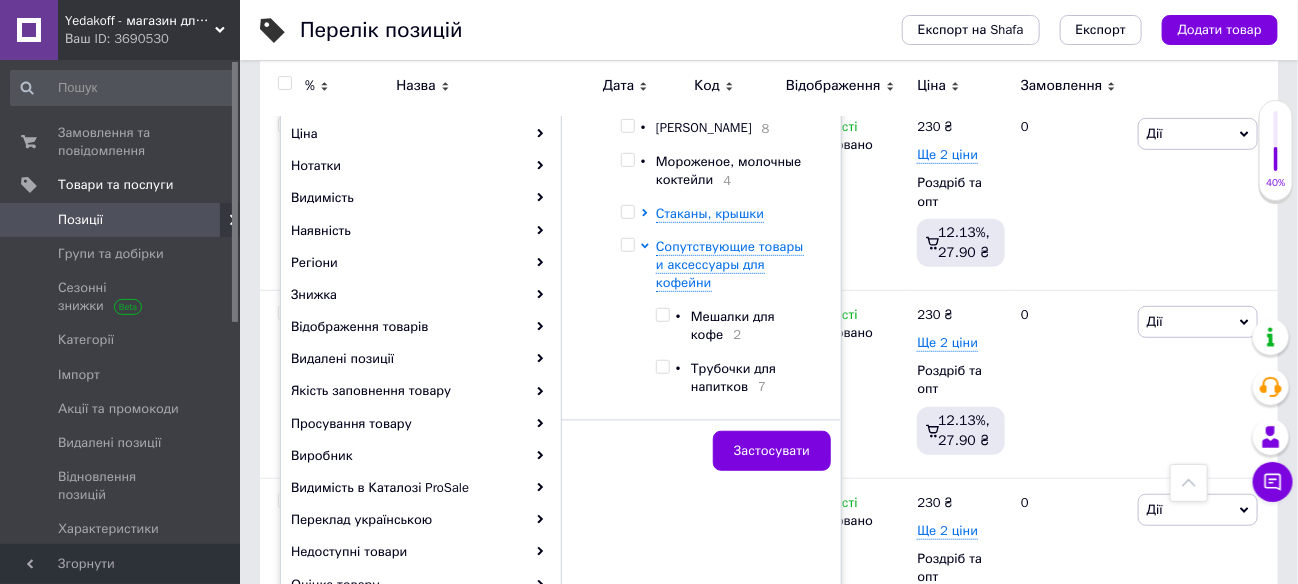 scroll, scrollTop: 526, scrollLeft: 0, axis: vertical 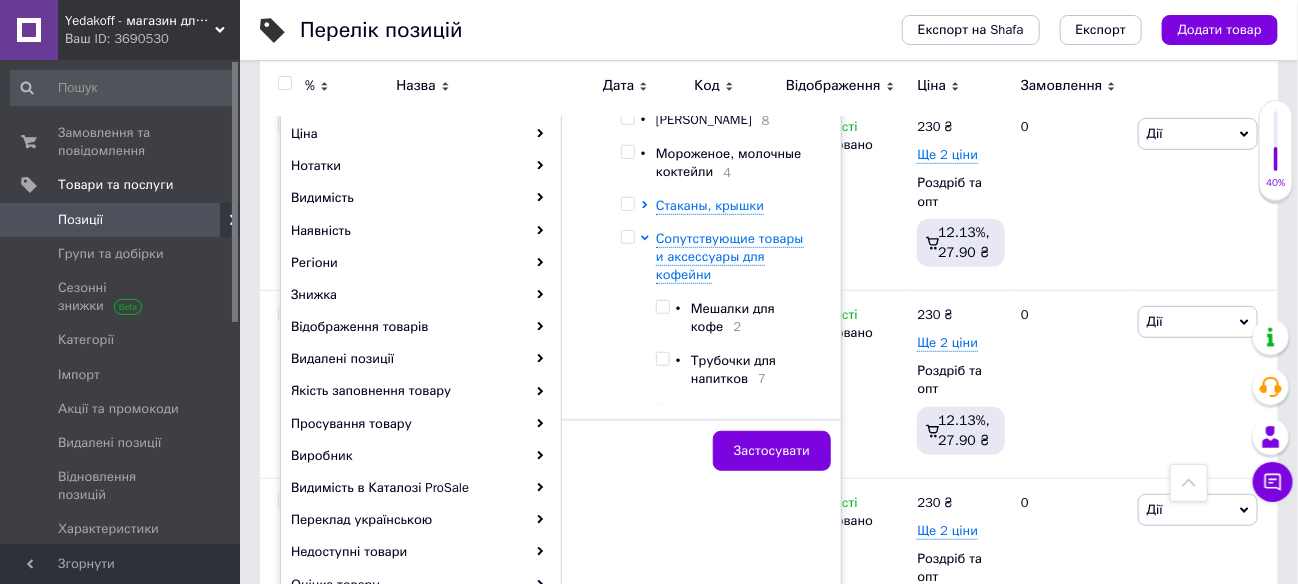 drag, startPoint x: 664, startPoint y: 283, endPoint x: 716, endPoint y: 359, distance: 92.086914 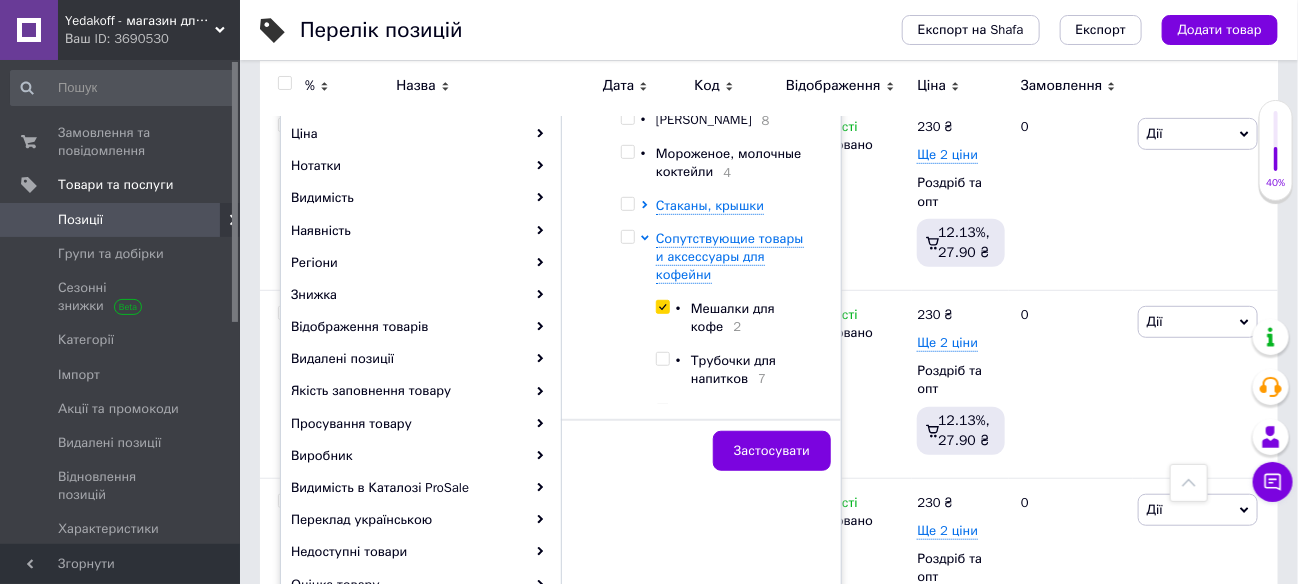 checkbox on "true" 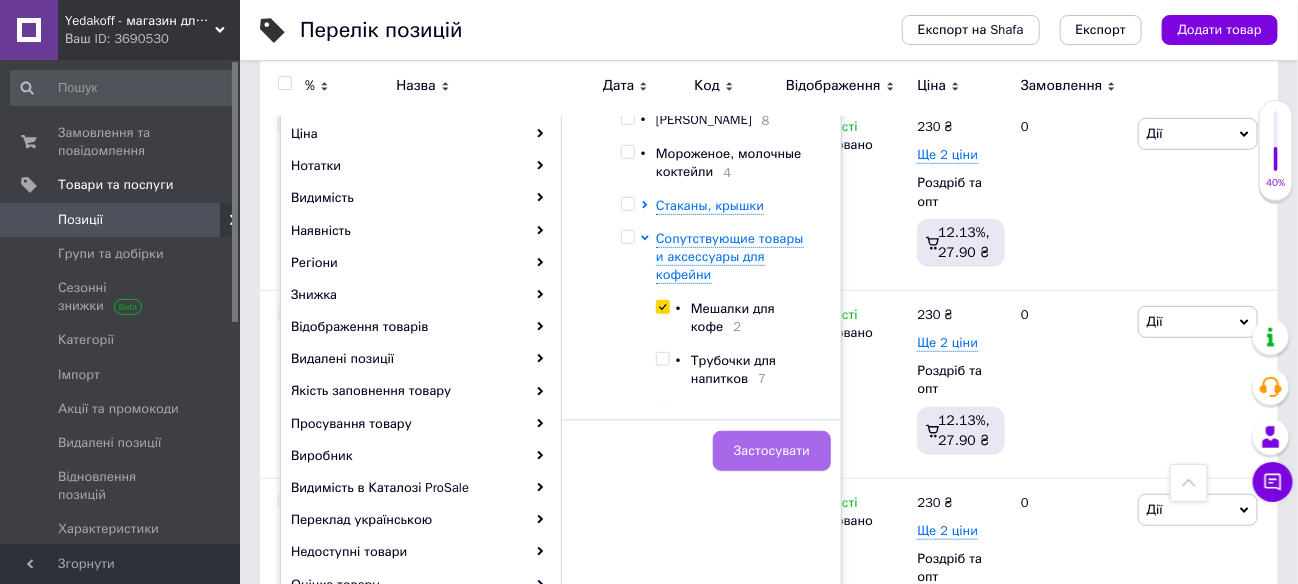 click on "Застосувати" at bounding box center [772, 451] 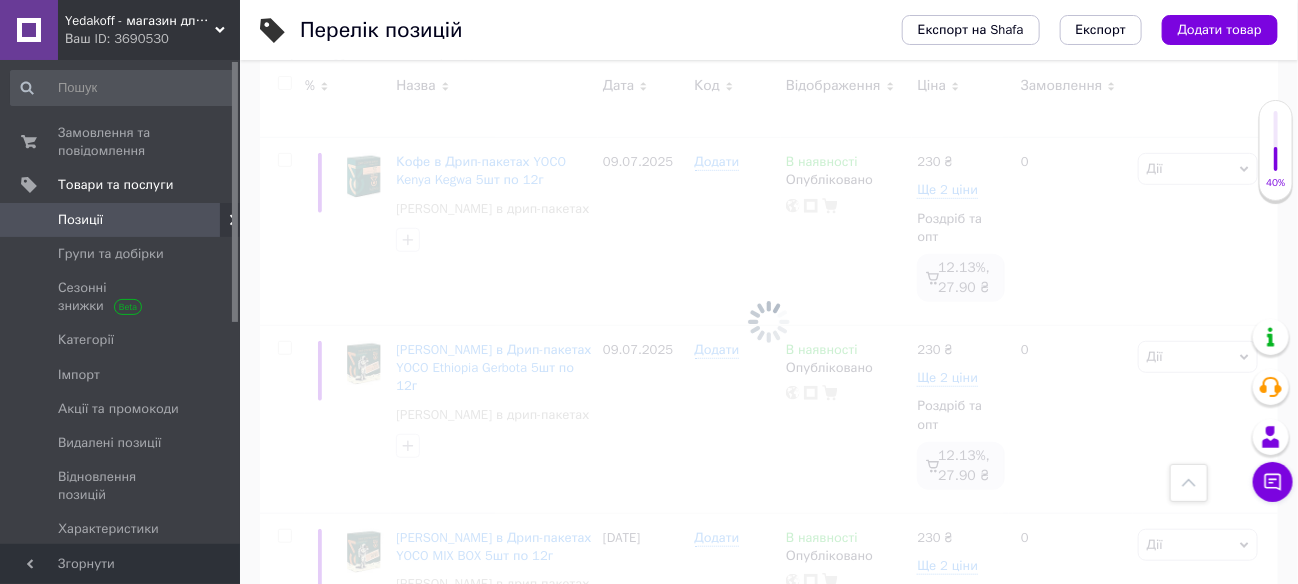scroll, scrollTop: 0, scrollLeft: 37, axis: horizontal 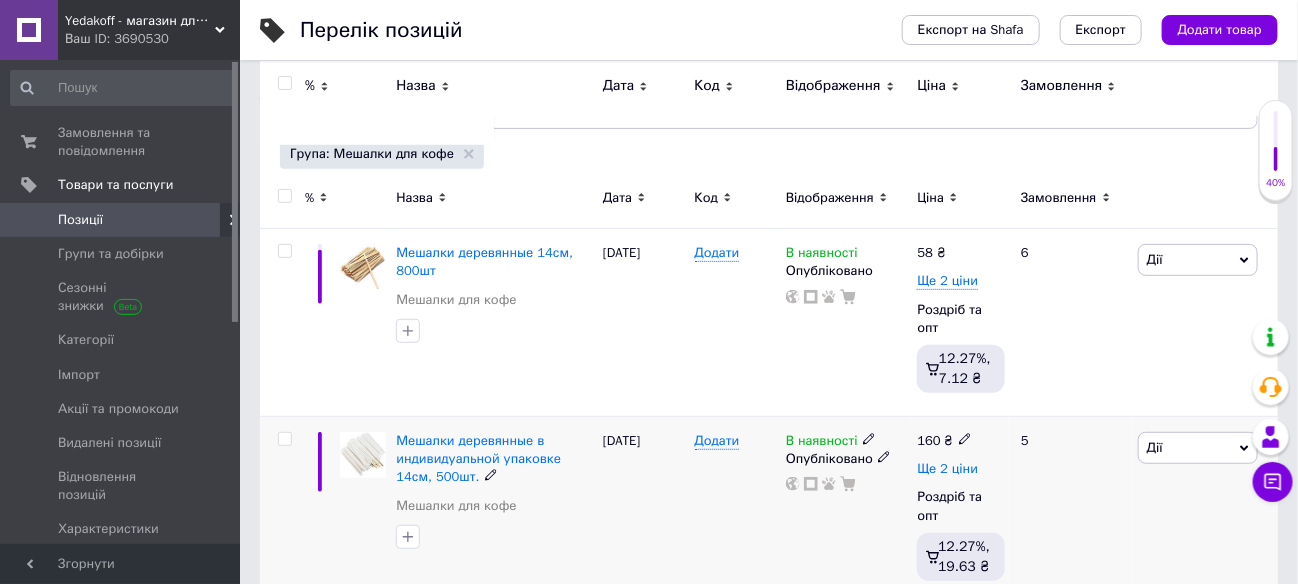 click on "Ще 2 ціни" at bounding box center [947, 469] 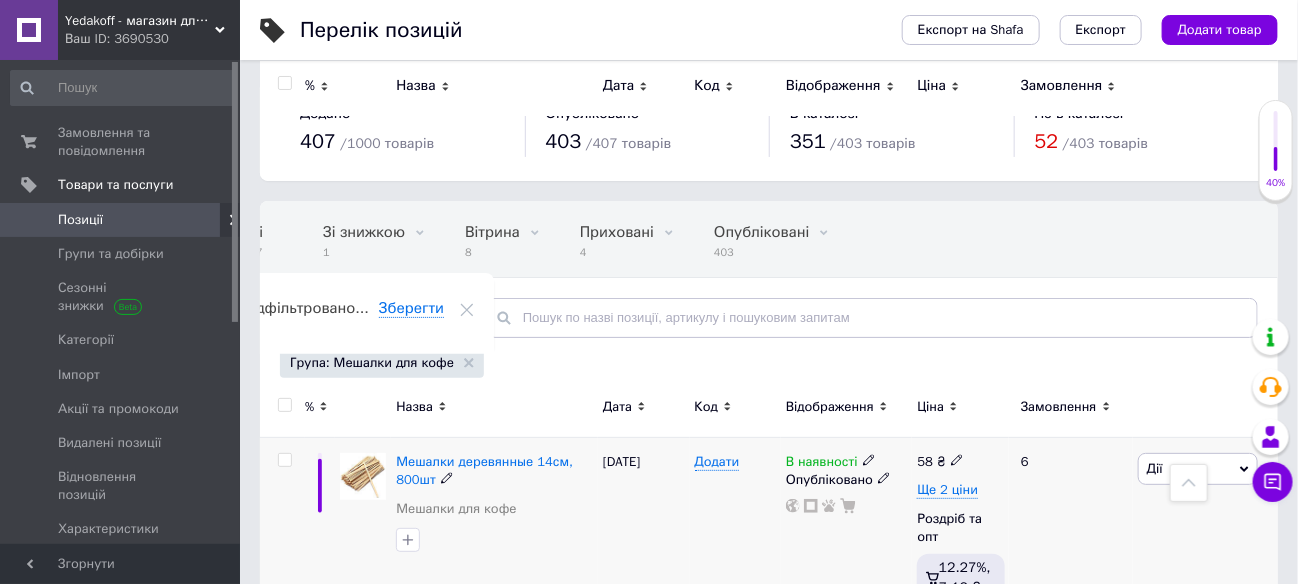scroll, scrollTop: 0, scrollLeft: 0, axis: both 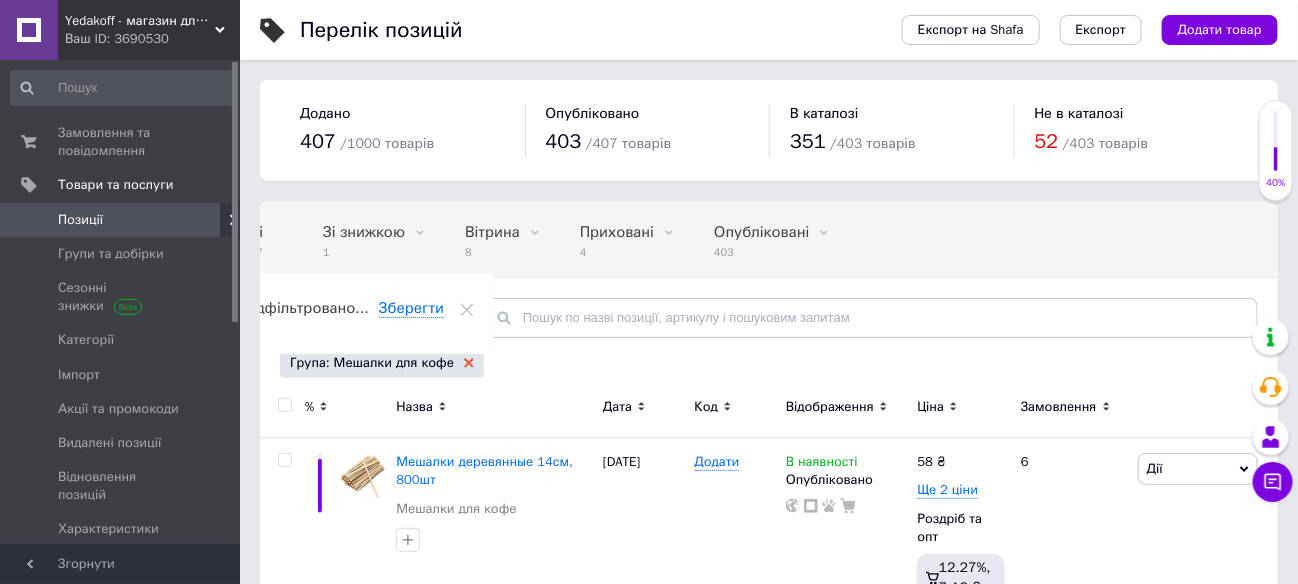 click 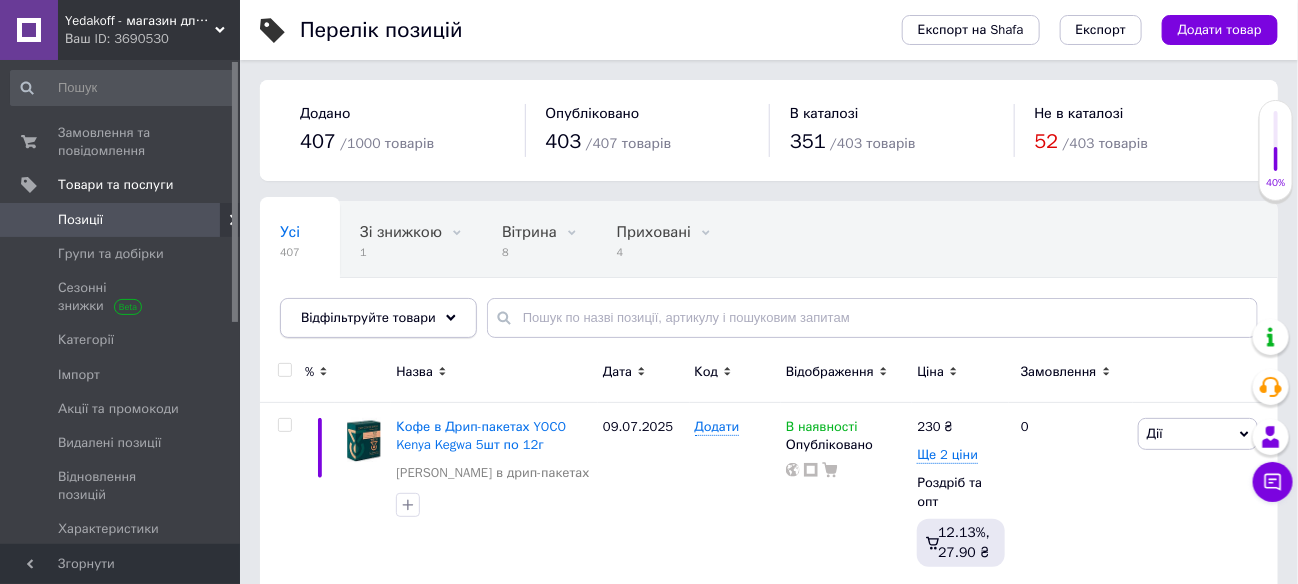 click 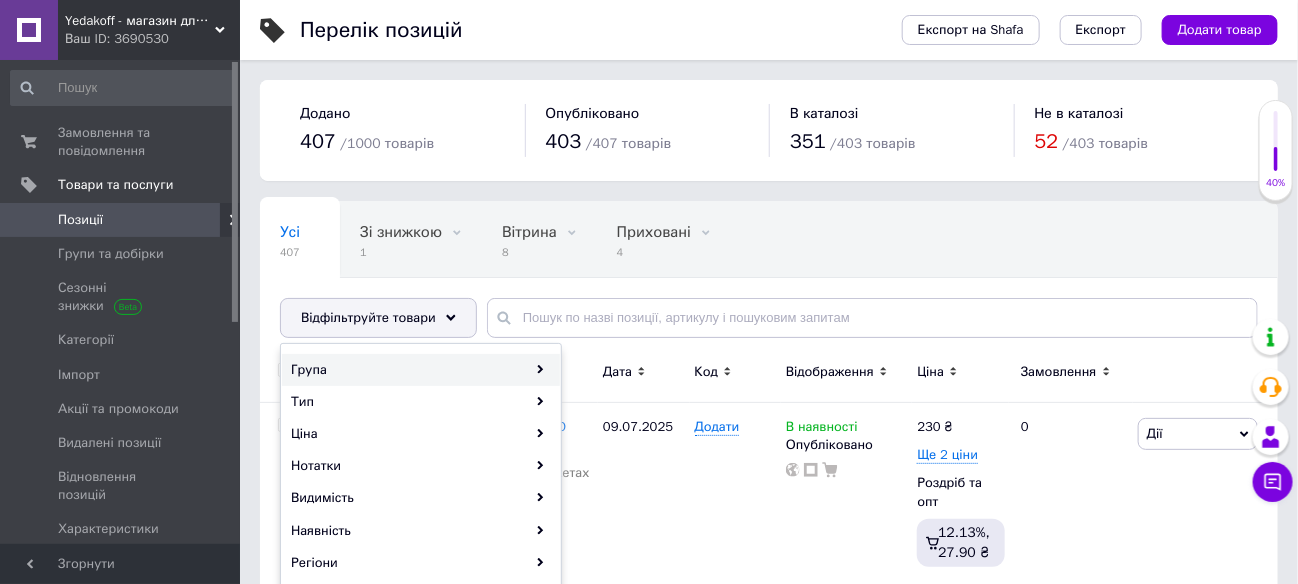 click on "Група" at bounding box center (421, 370) 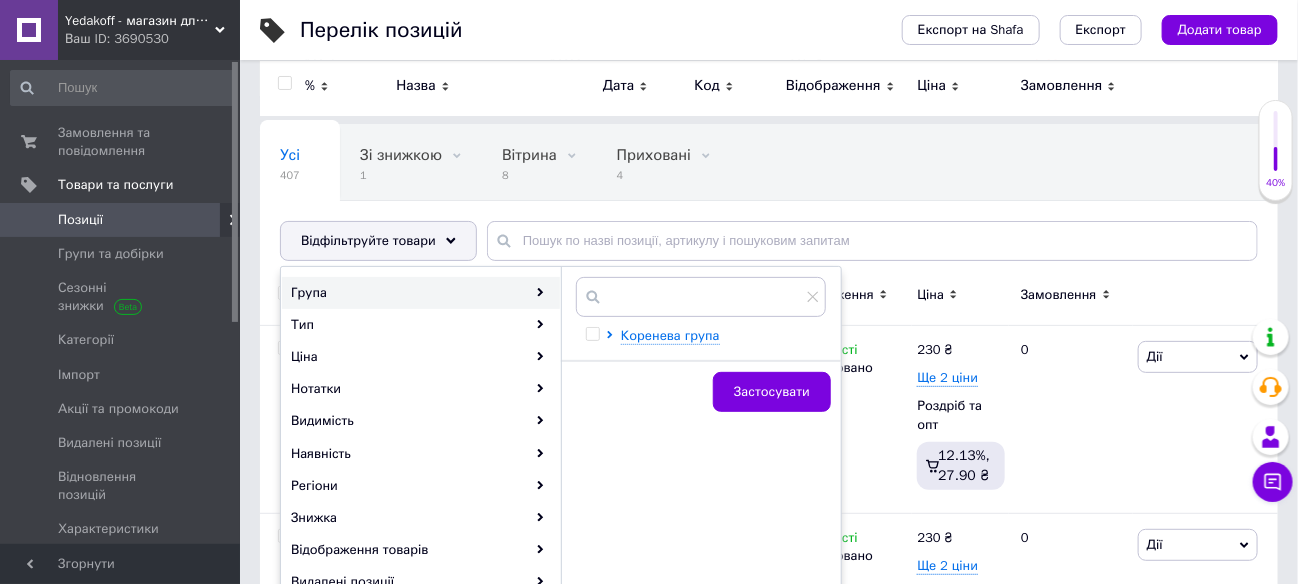 scroll, scrollTop: 0, scrollLeft: 0, axis: both 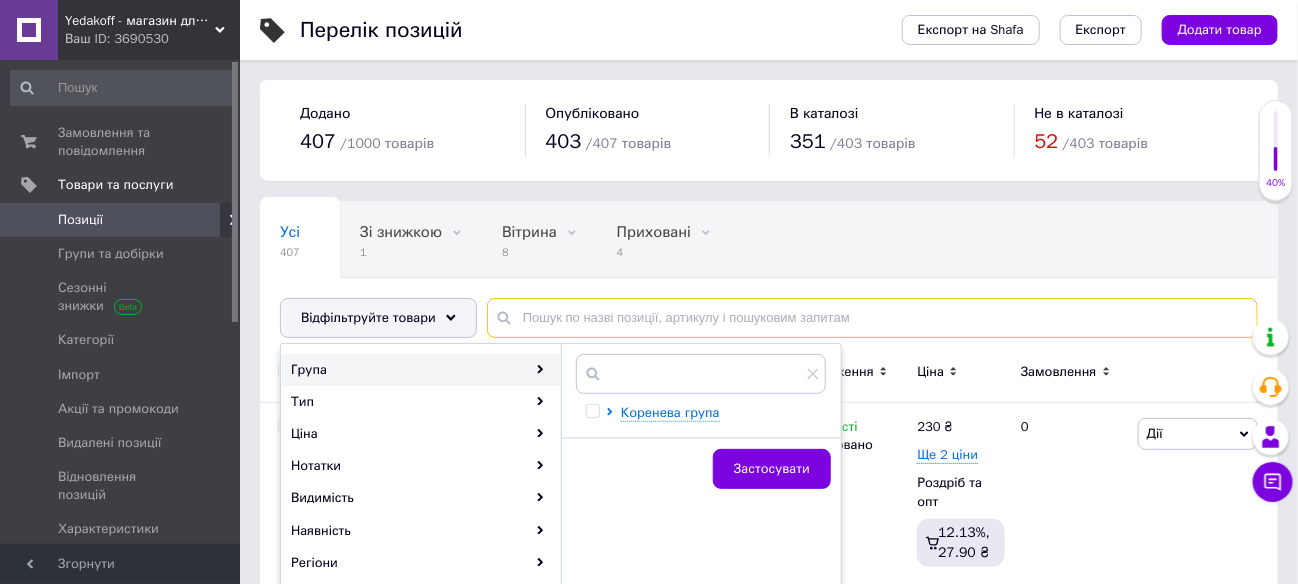 click at bounding box center [872, 318] 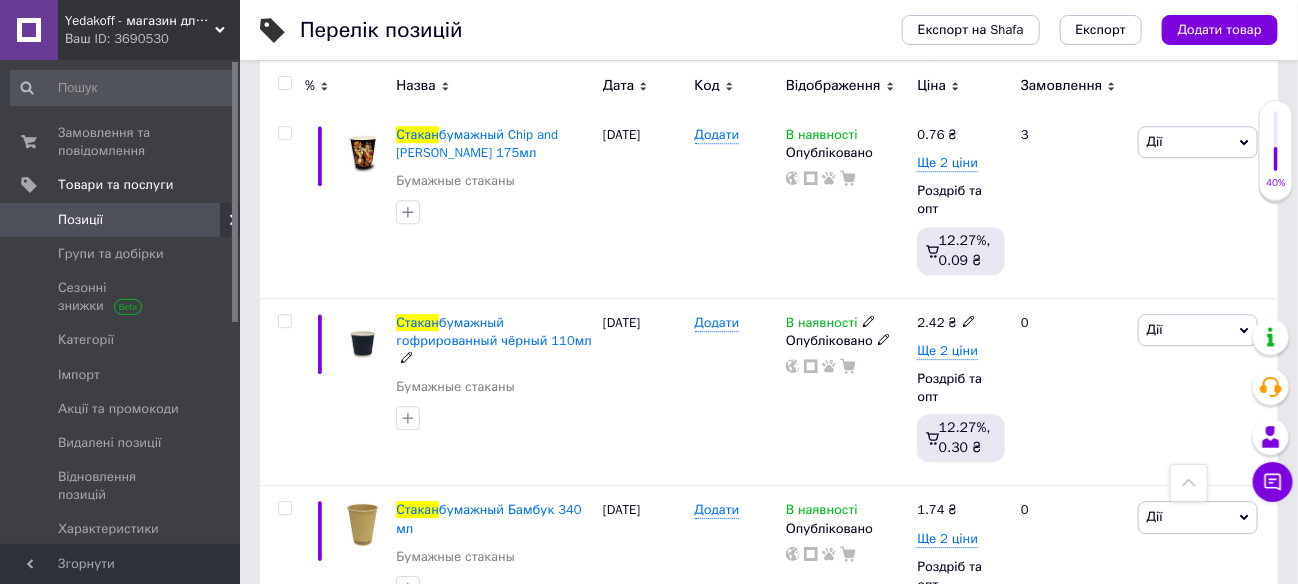 scroll, scrollTop: 2000, scrollLeft: 0, axis: vertical 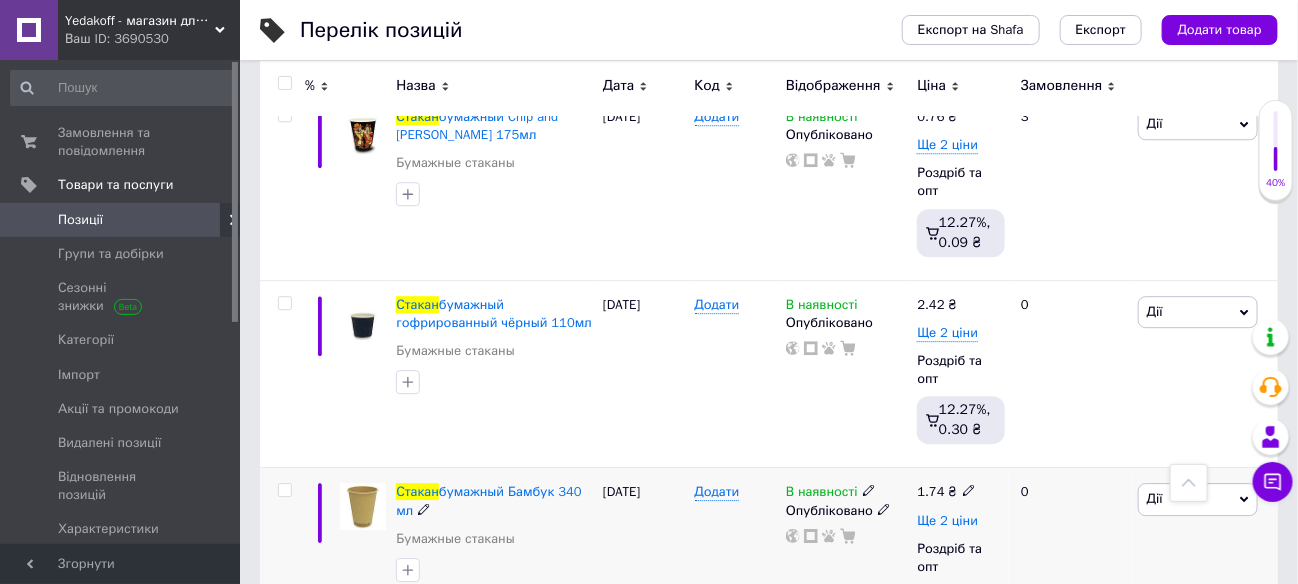 click on "Ще 2 ціни" at bounding box center (947, 521) 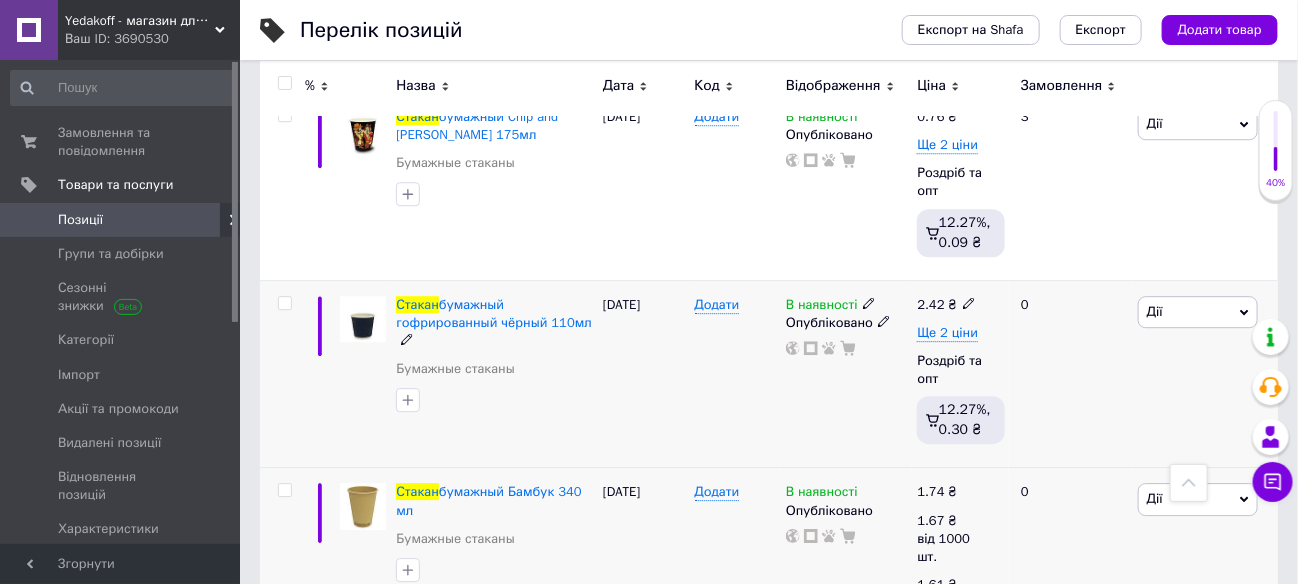 scroll, scrollTop: 1900, scrollLeft: 0, axis: vertical 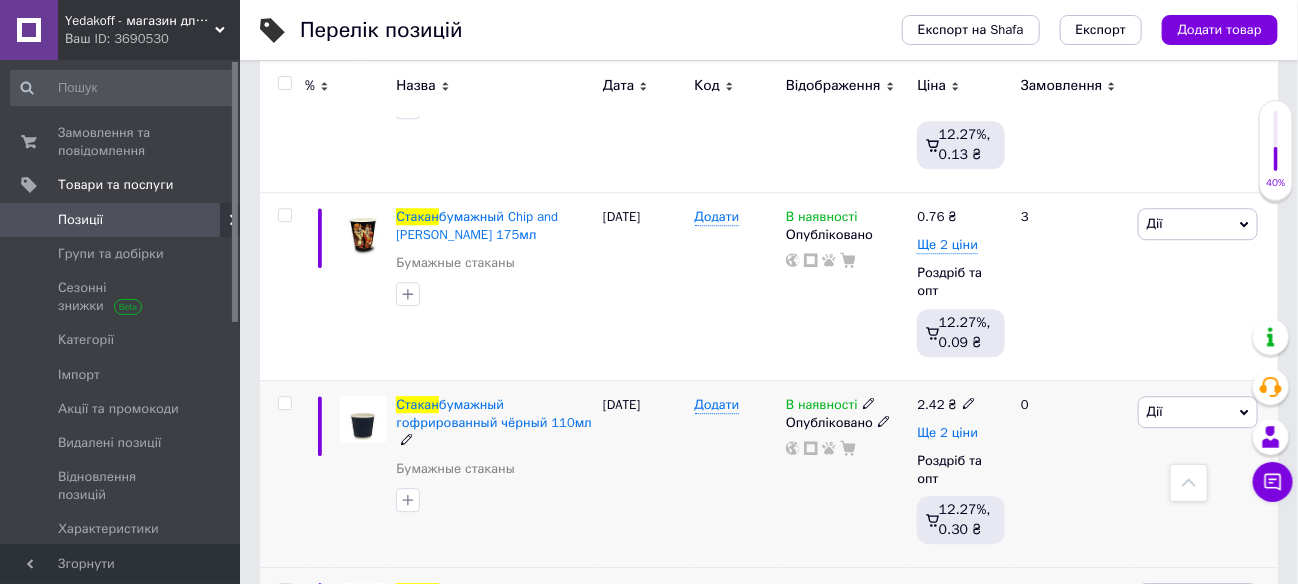 click on "Ще 2 ціни" at bounding box center (947, 433) 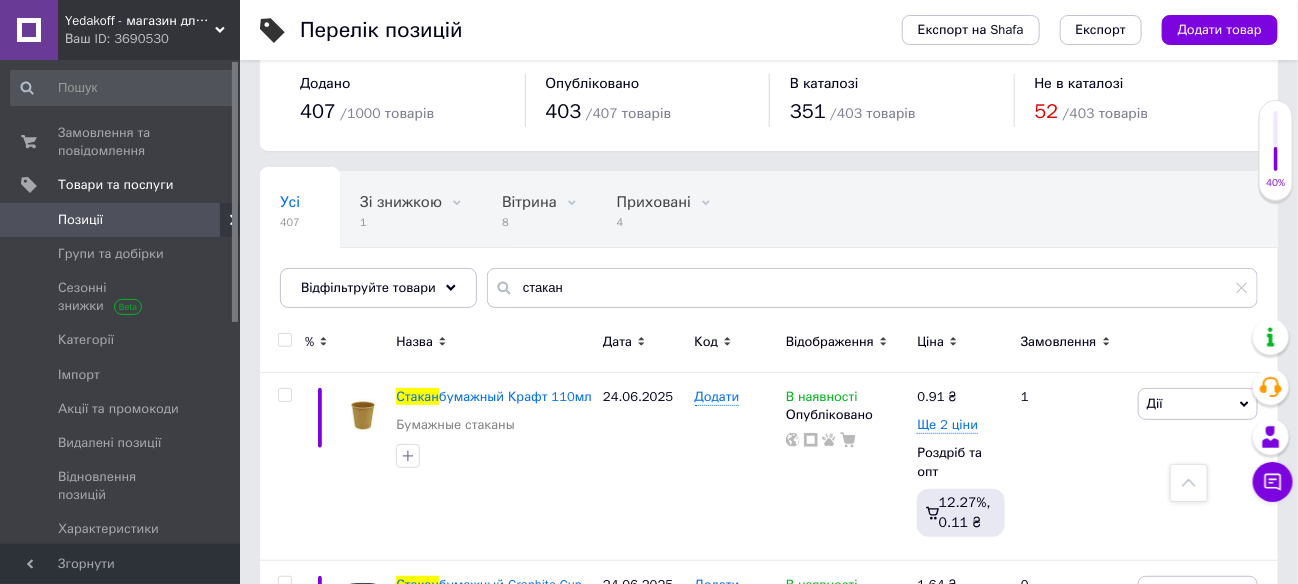 scroll, scrollTop: 0, scrollLeft: 0, axis: both 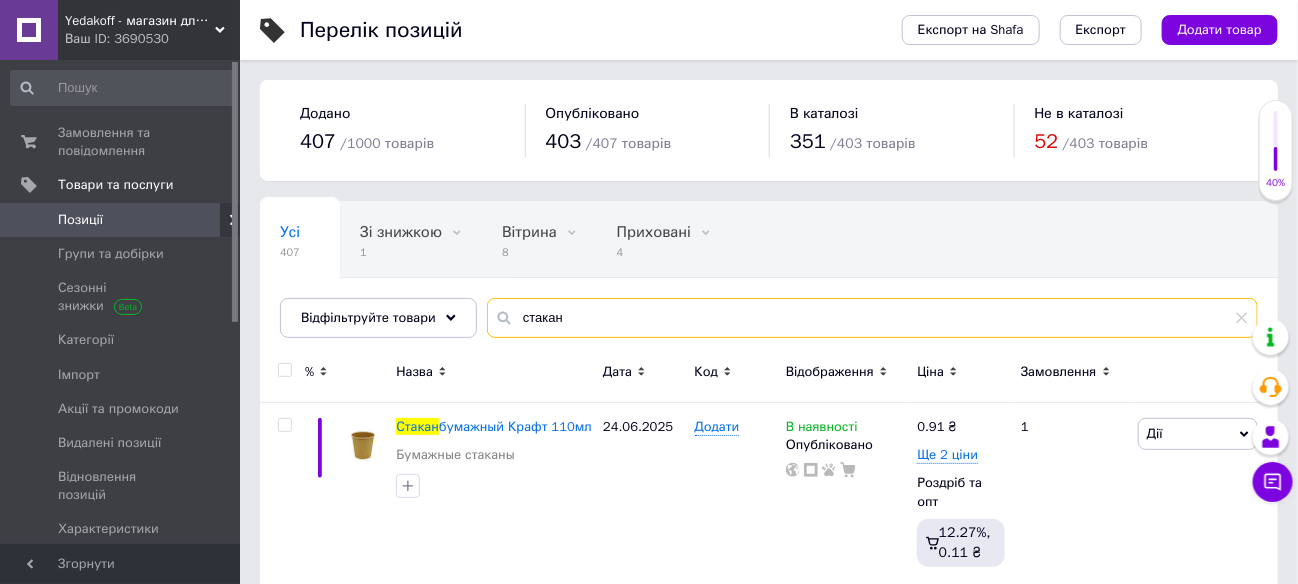 drag, startPoint x: 559, startPoint y: 324, endPoint x: 516, endPoint y: 320, distance: 43.185646 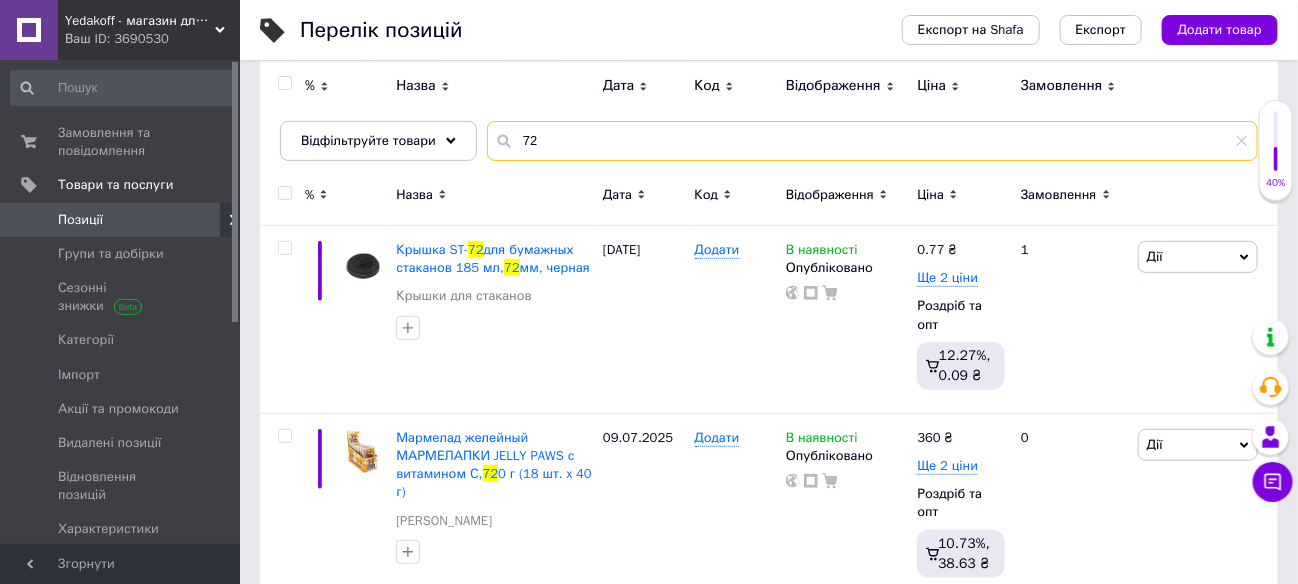 scroll, scrollTop: 181, scrollLeft: 0, axis: vertical 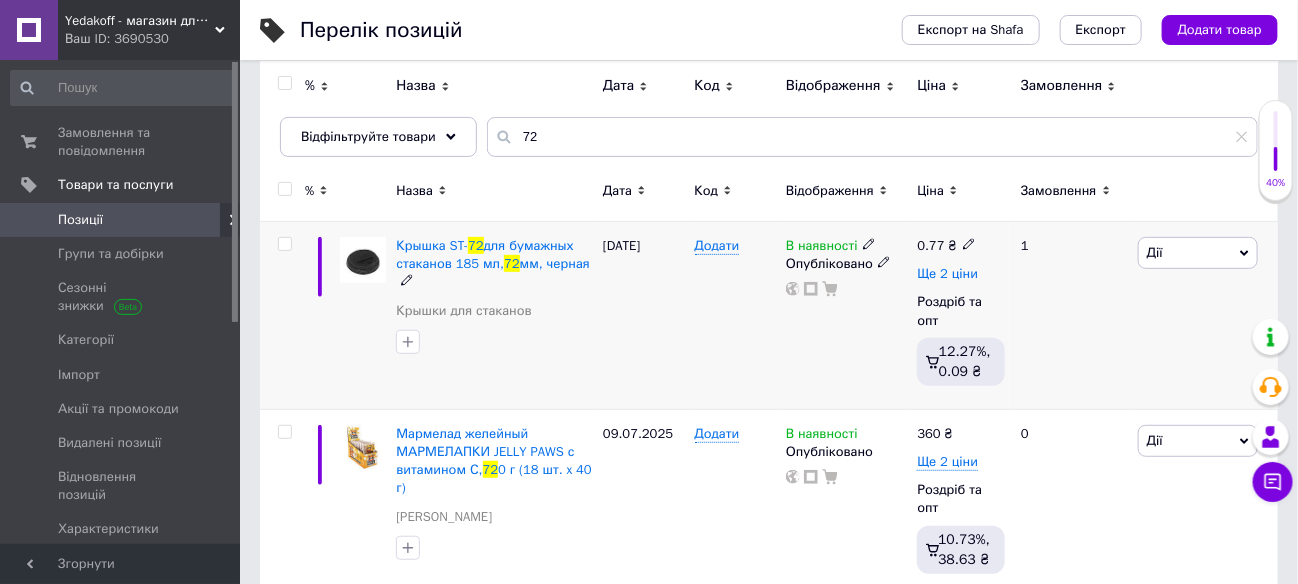 click on "Ще 2 ціни" at bounding box center [947, 274] 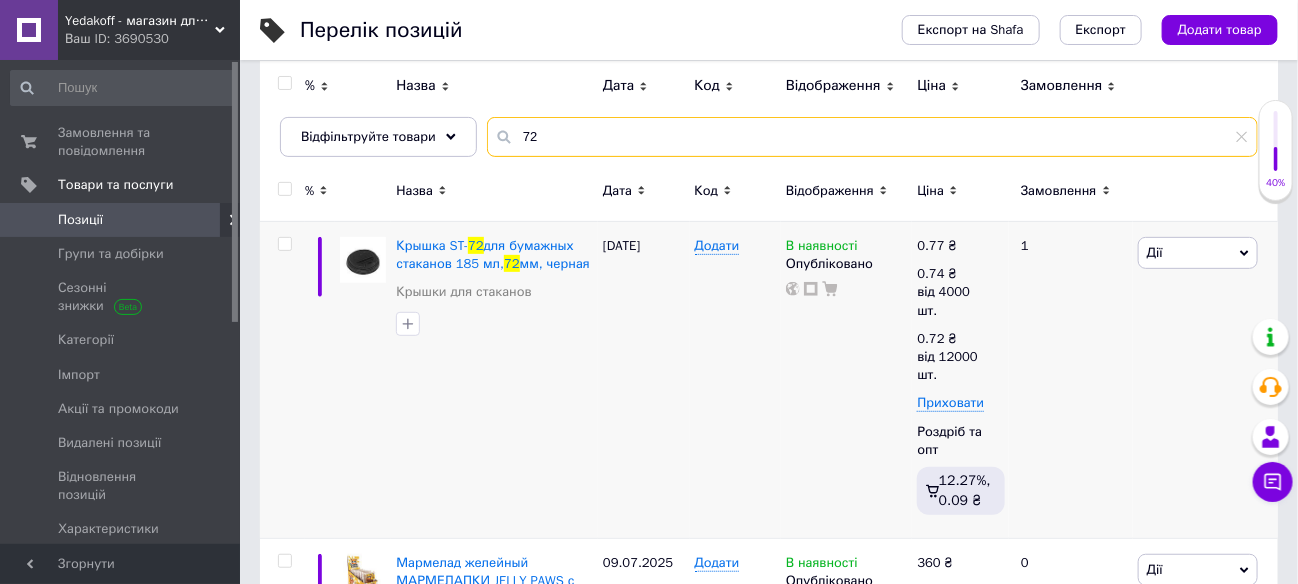 drag, startPoint x: 533, startPoint y: 137, endPoint x: 510, endPoint y: 137, distance: 23 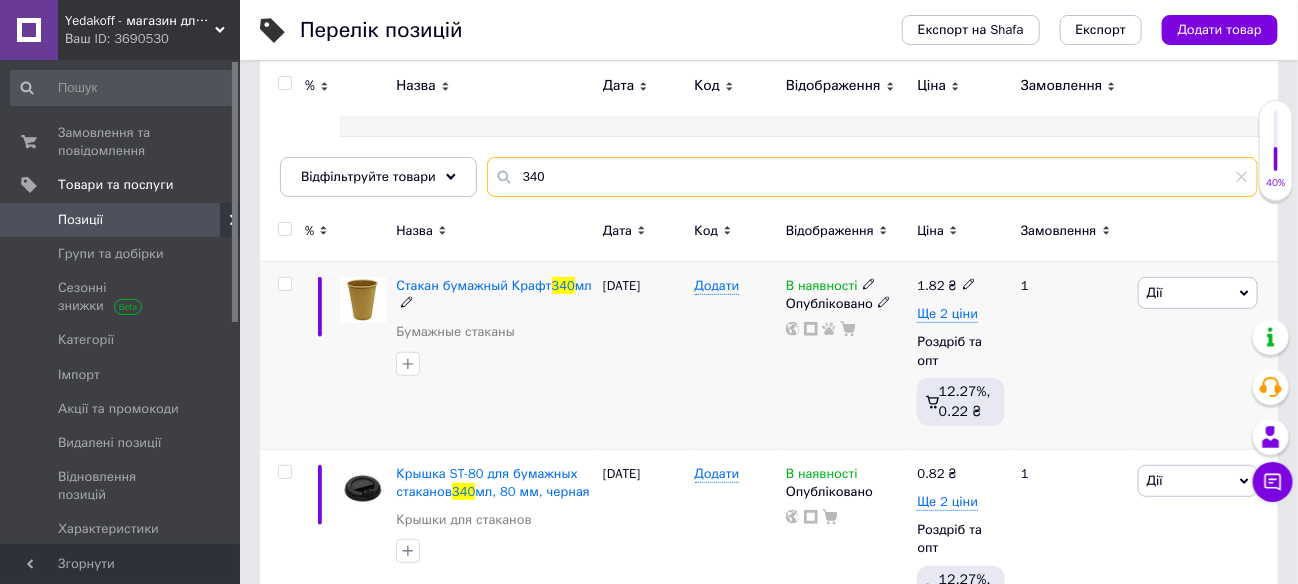 scroll, scrollTop: 0, scrollLeft: 0, axis: both 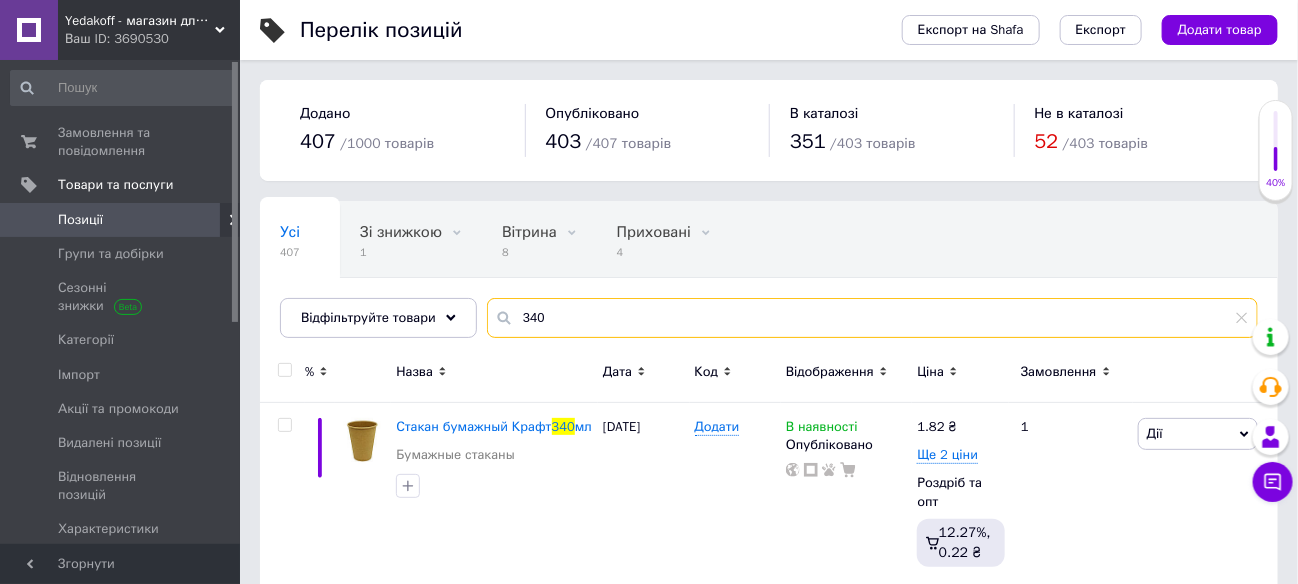 click on "340" at bounding box center [872, 318] 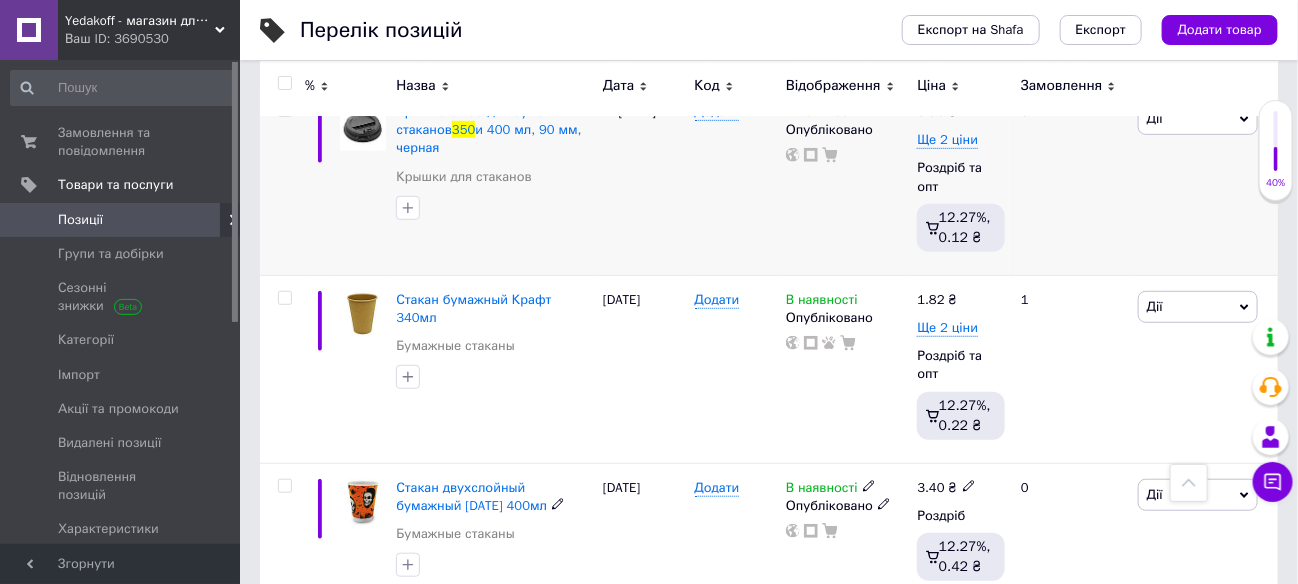 scroll, scrollTop: 216, scrollLeft: 0, axis: vertical 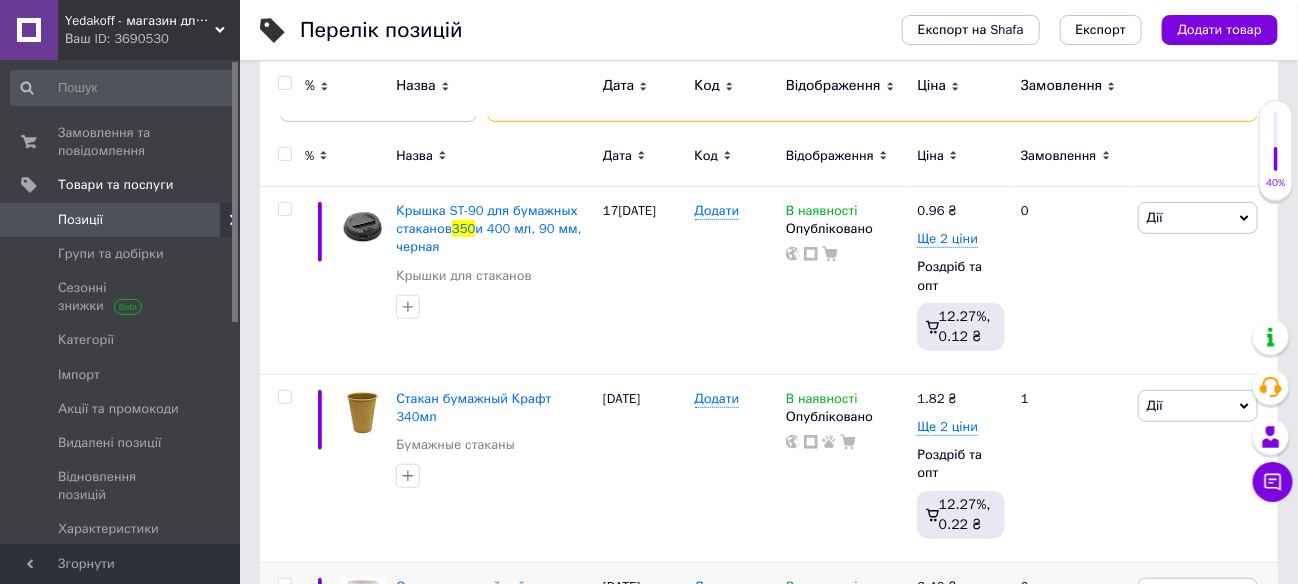type on "350" 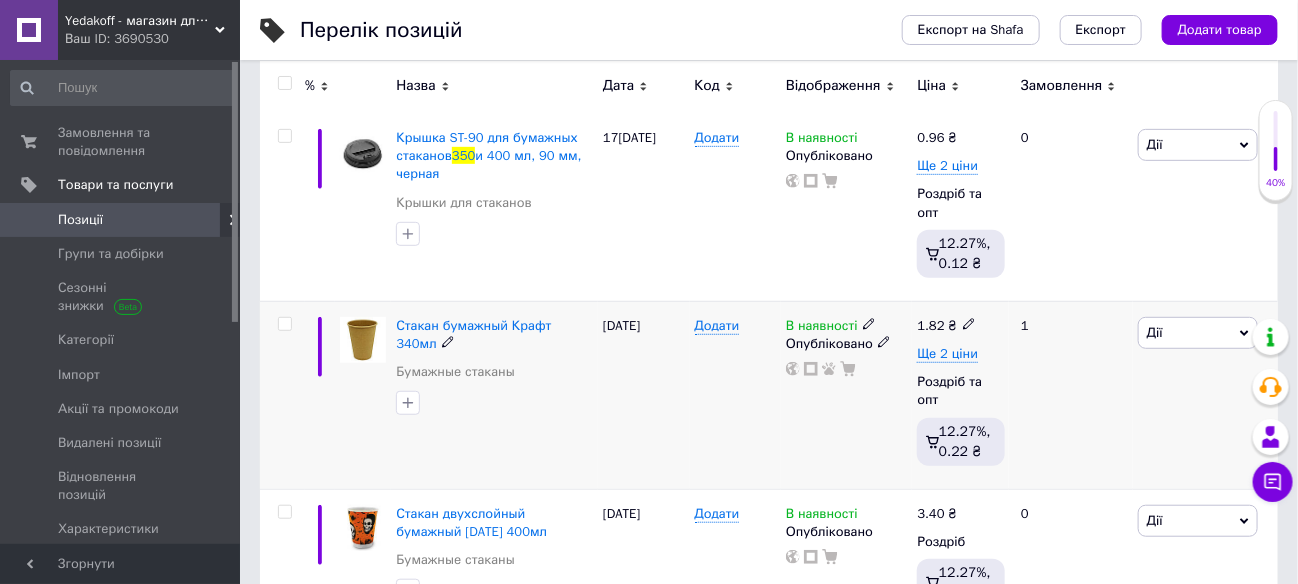 scroll, scrollTop: 315, scrollLeft: 0, axis: vertical 